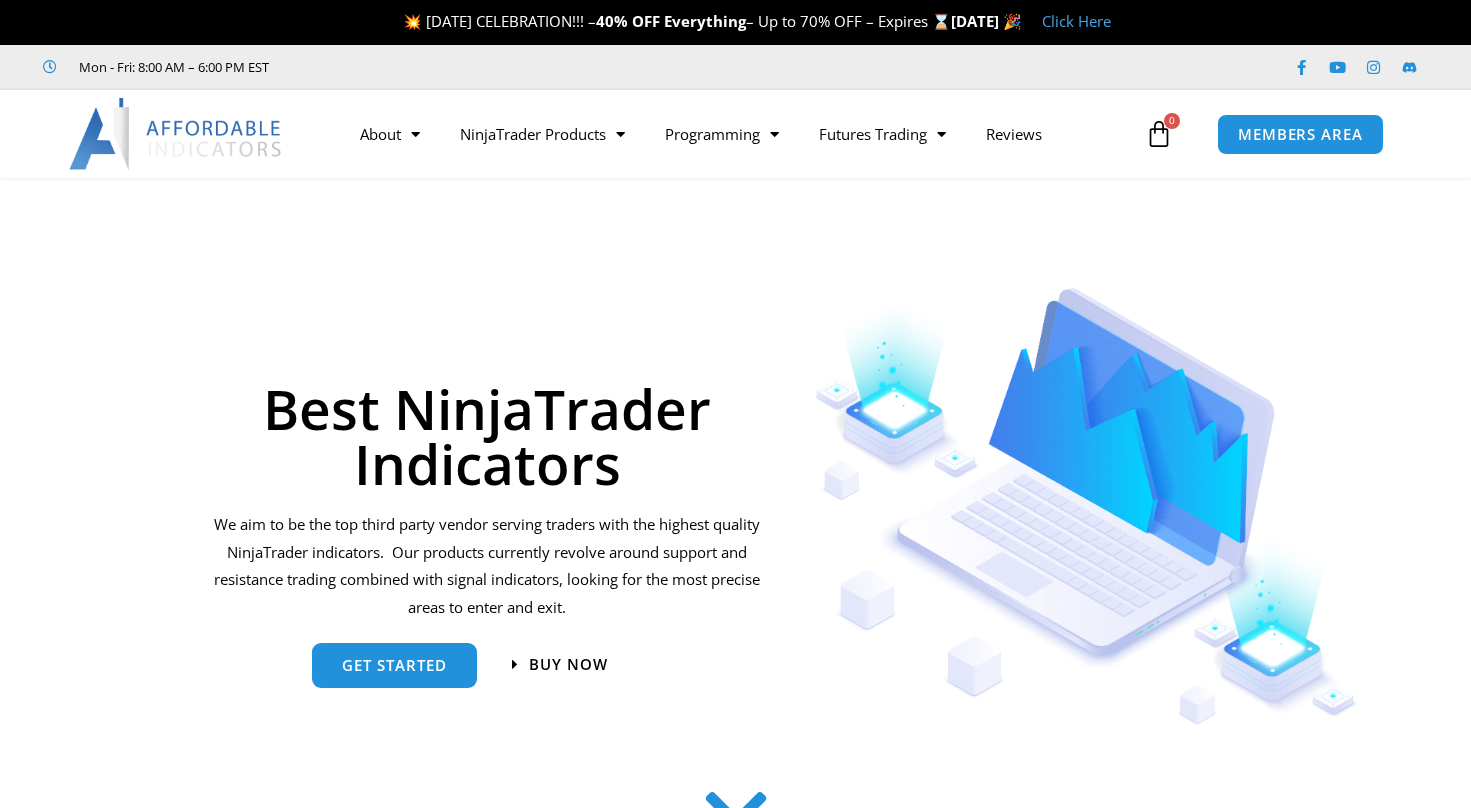 scroll, scrollTop: 0, scrollLeft: 0, axis: both 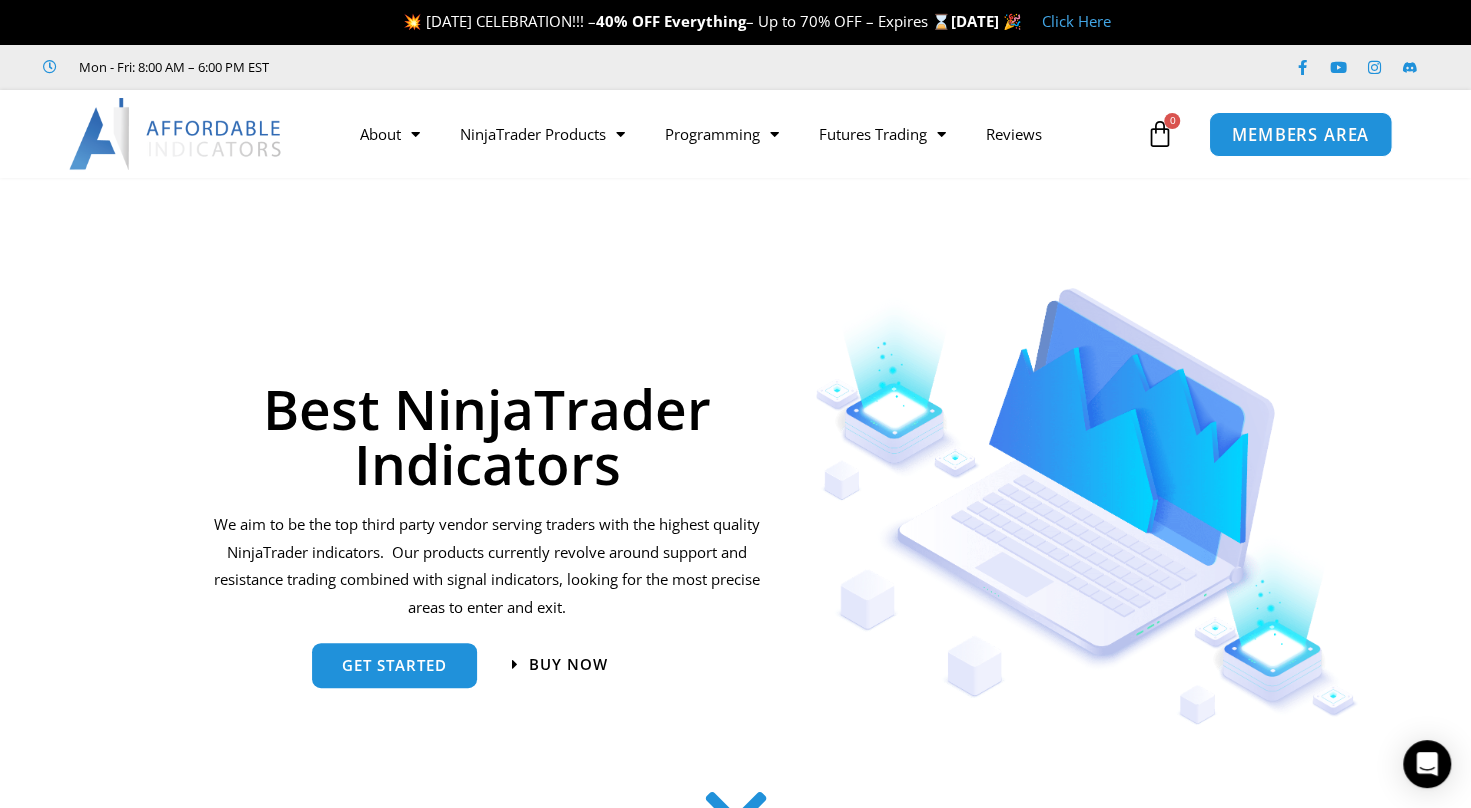 click on "MEMBERS AREA" at bounding box center [1300, 134] 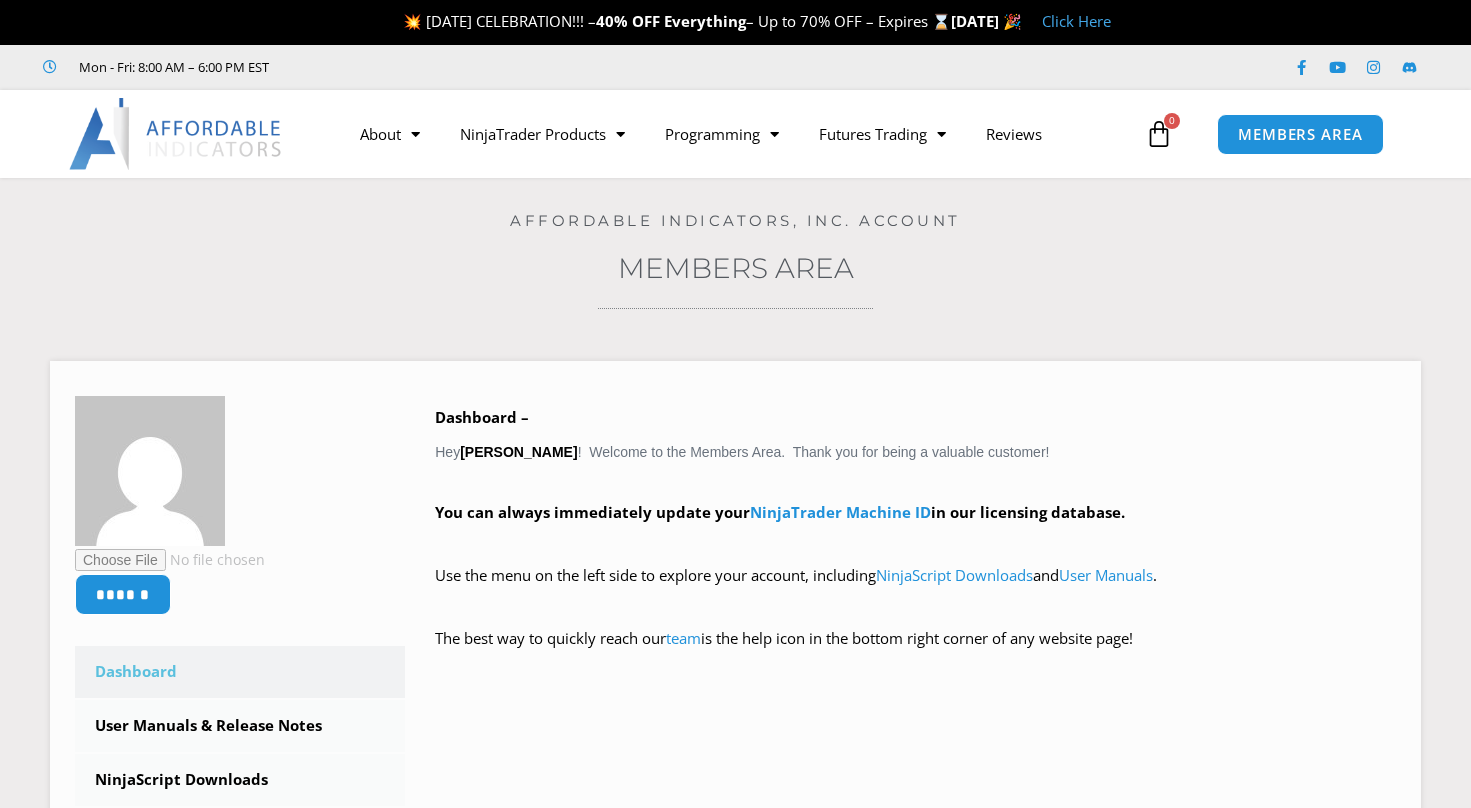 scroll, scrollTop: 0, scrollLeft: 0, axis: both 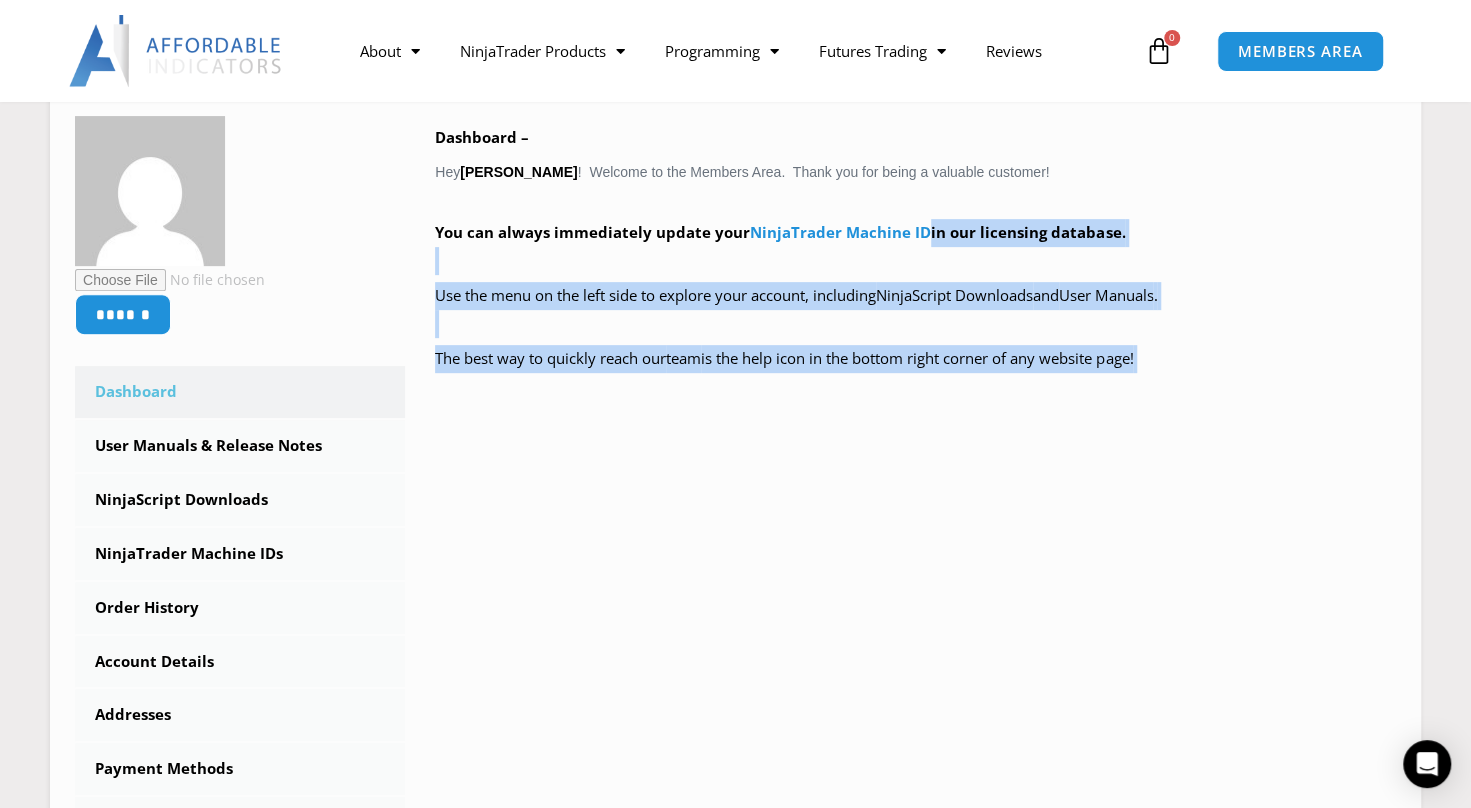drag, startPoint x: 1462, startPoint y: 220, endPoint x: 1448, endPoint y: 424, distance: 204.47983 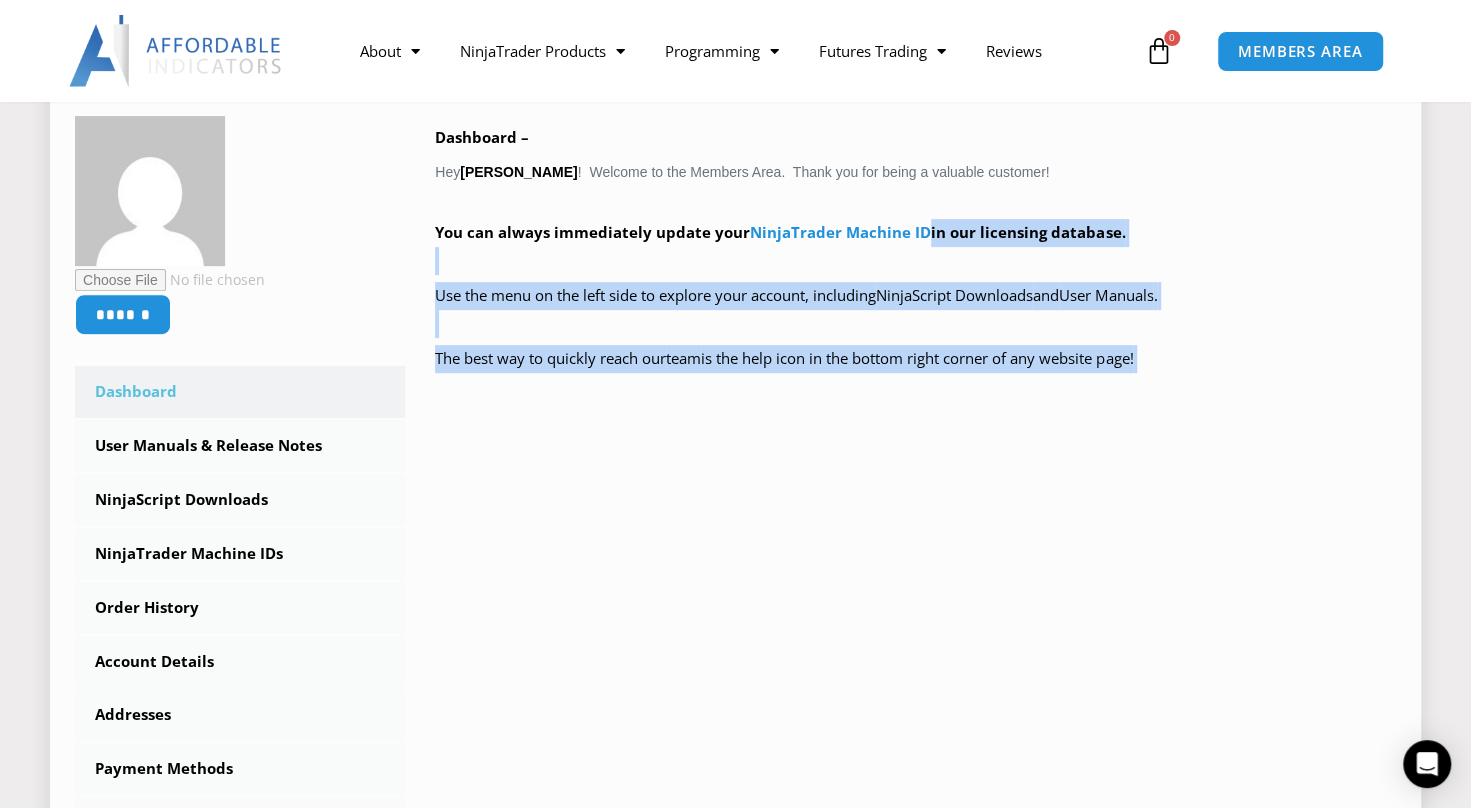 drag, startPoint x: 1448, startPoint y: 424, endPoint x: 1310, endPoint y: 474, distance: 146.77875 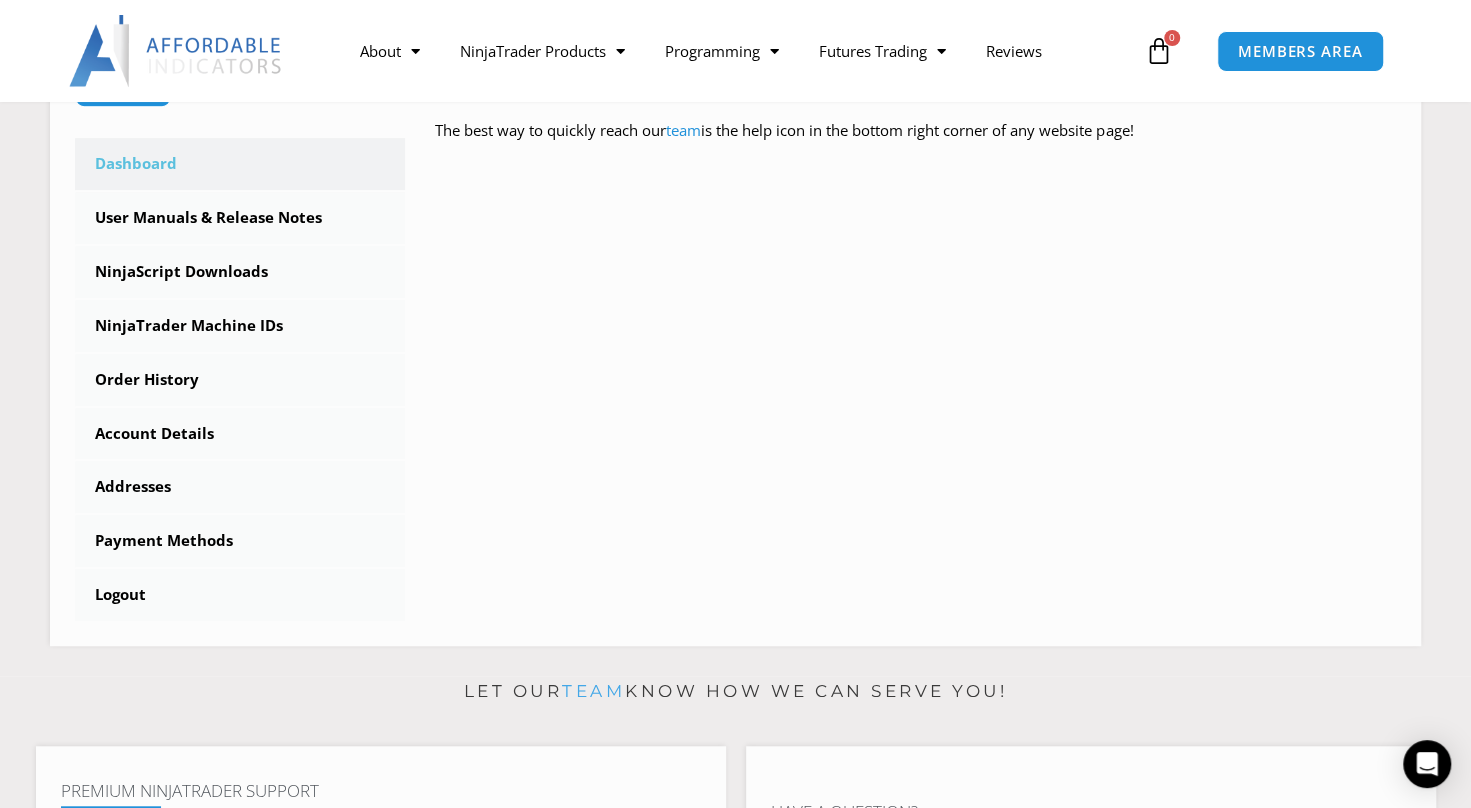 scroll, scrollTop: 510, scrollLeft: 0, axis: vertical 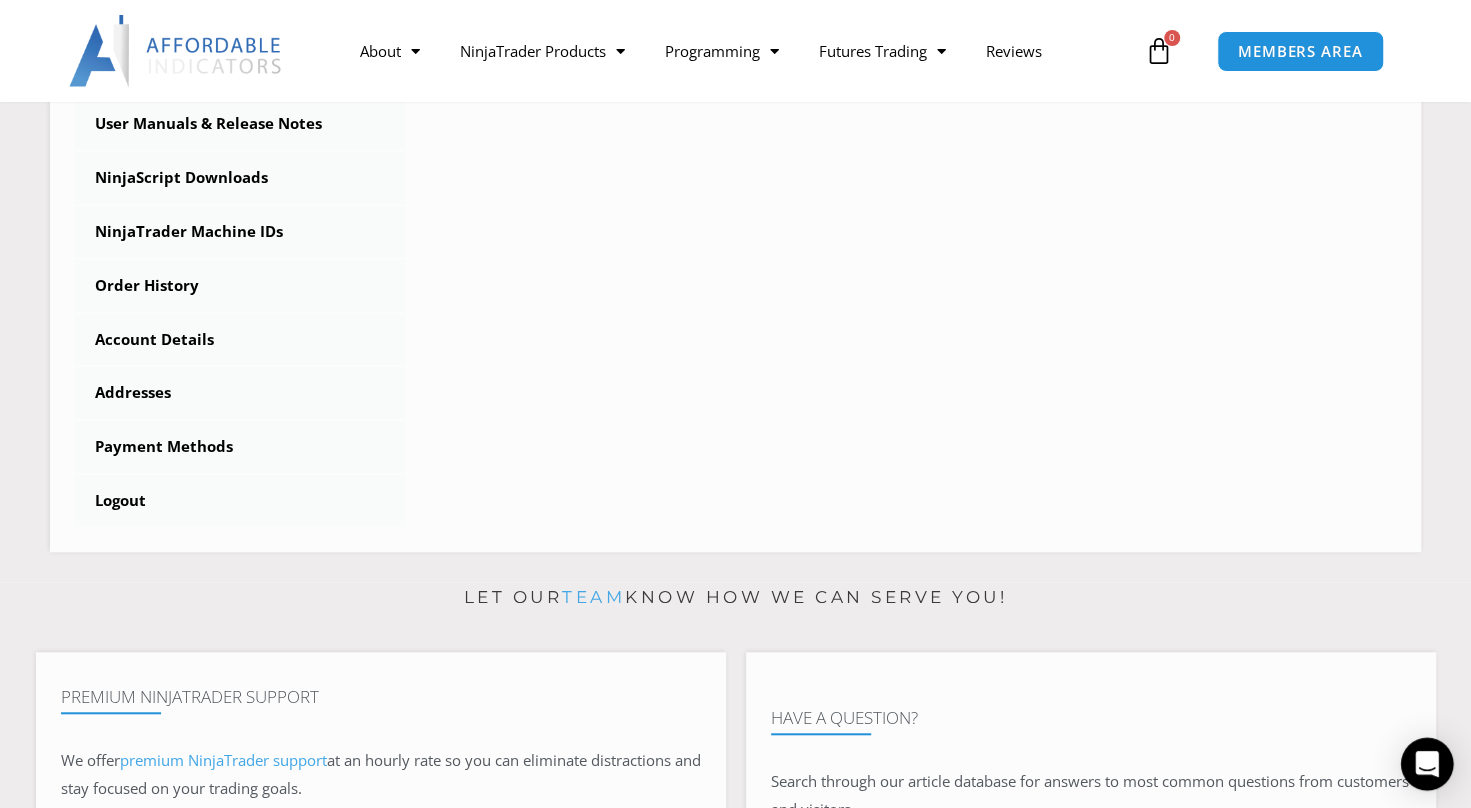 click 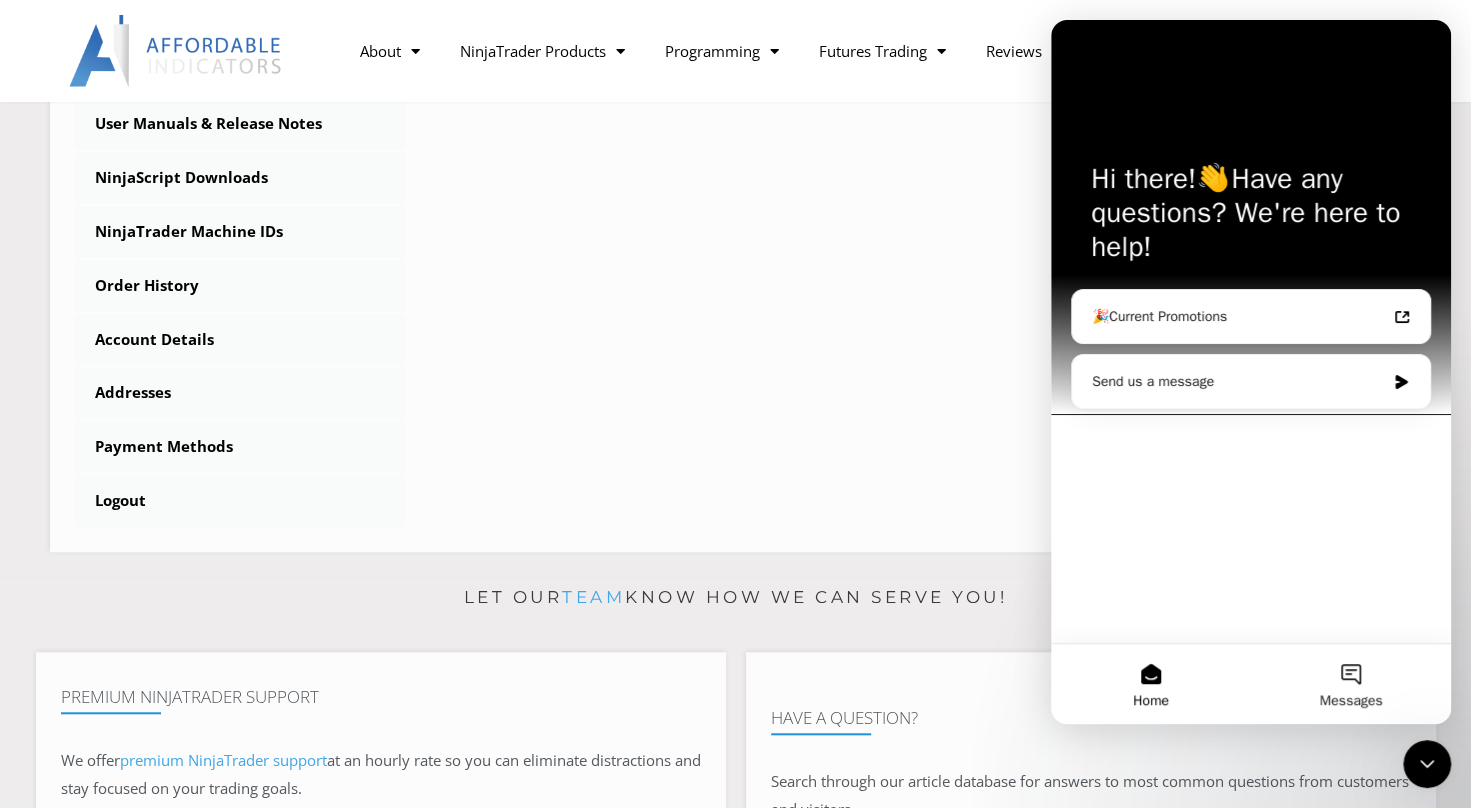 scroll, scrollTop: 0, scrollLeft: 0, axis: both 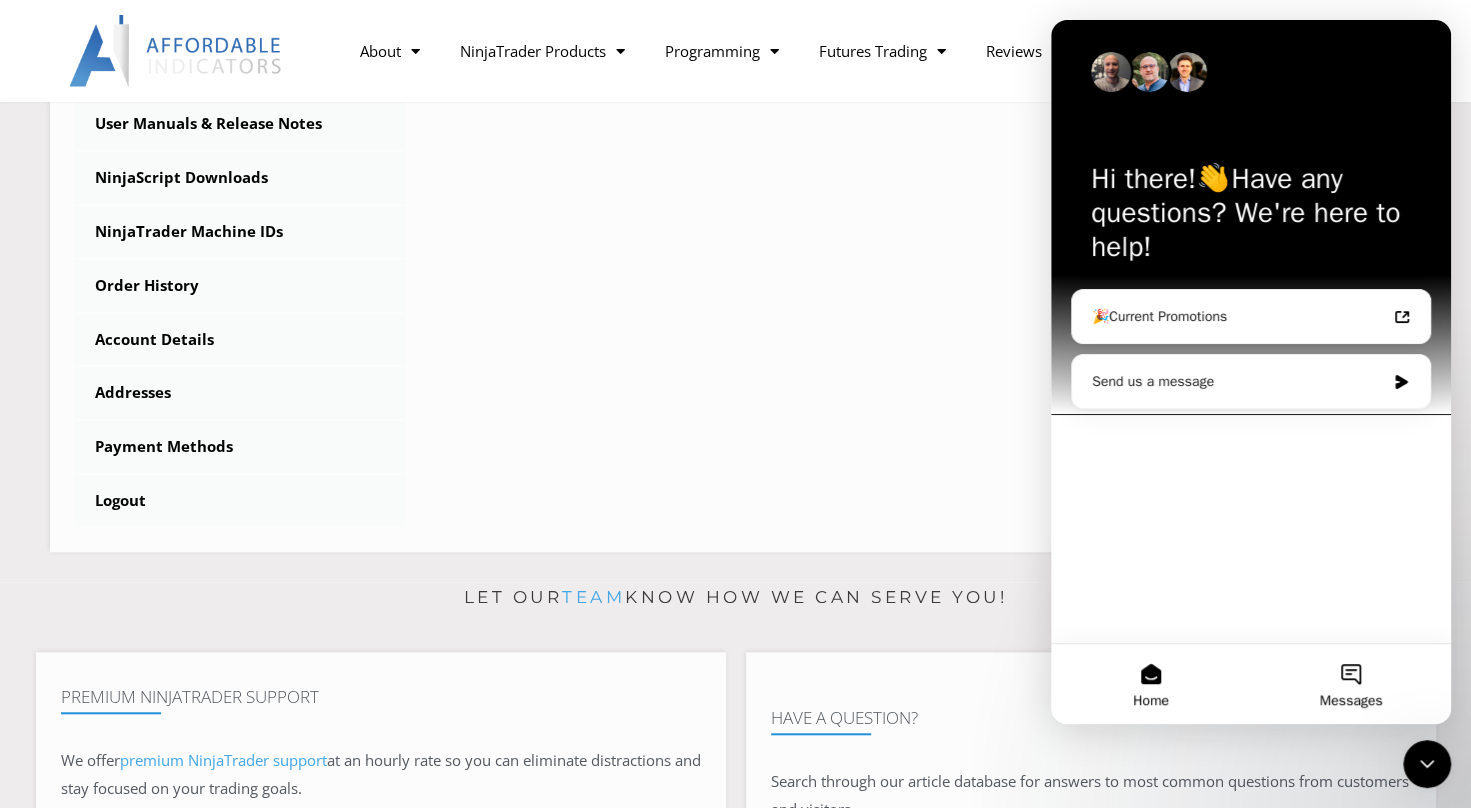 click on "Messages" at bounding box center (1351, 684) 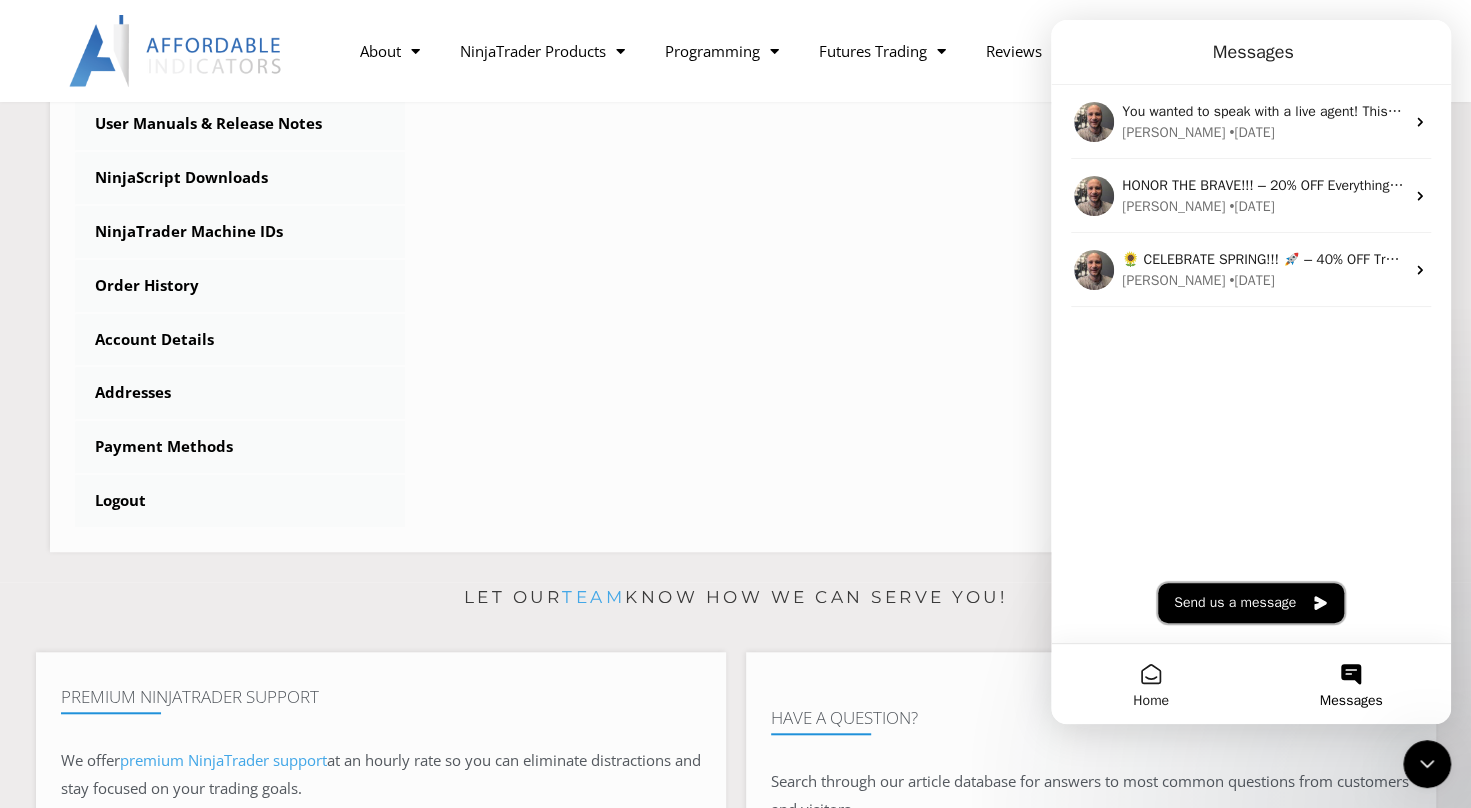 click on "Send us a message" at bounding box center (1251, 603) 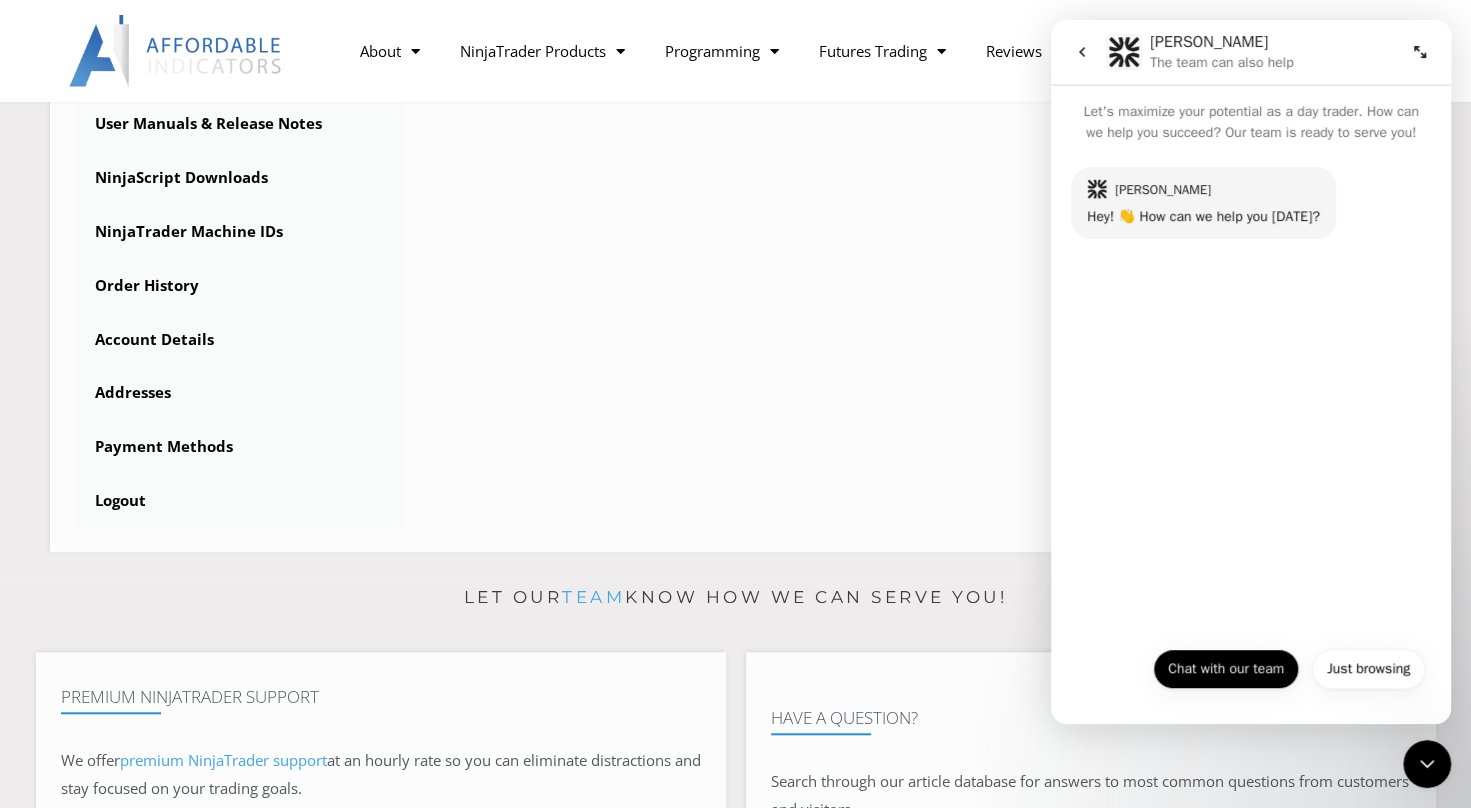 click on "Chat with our team" at bounding box center (1226, 669) 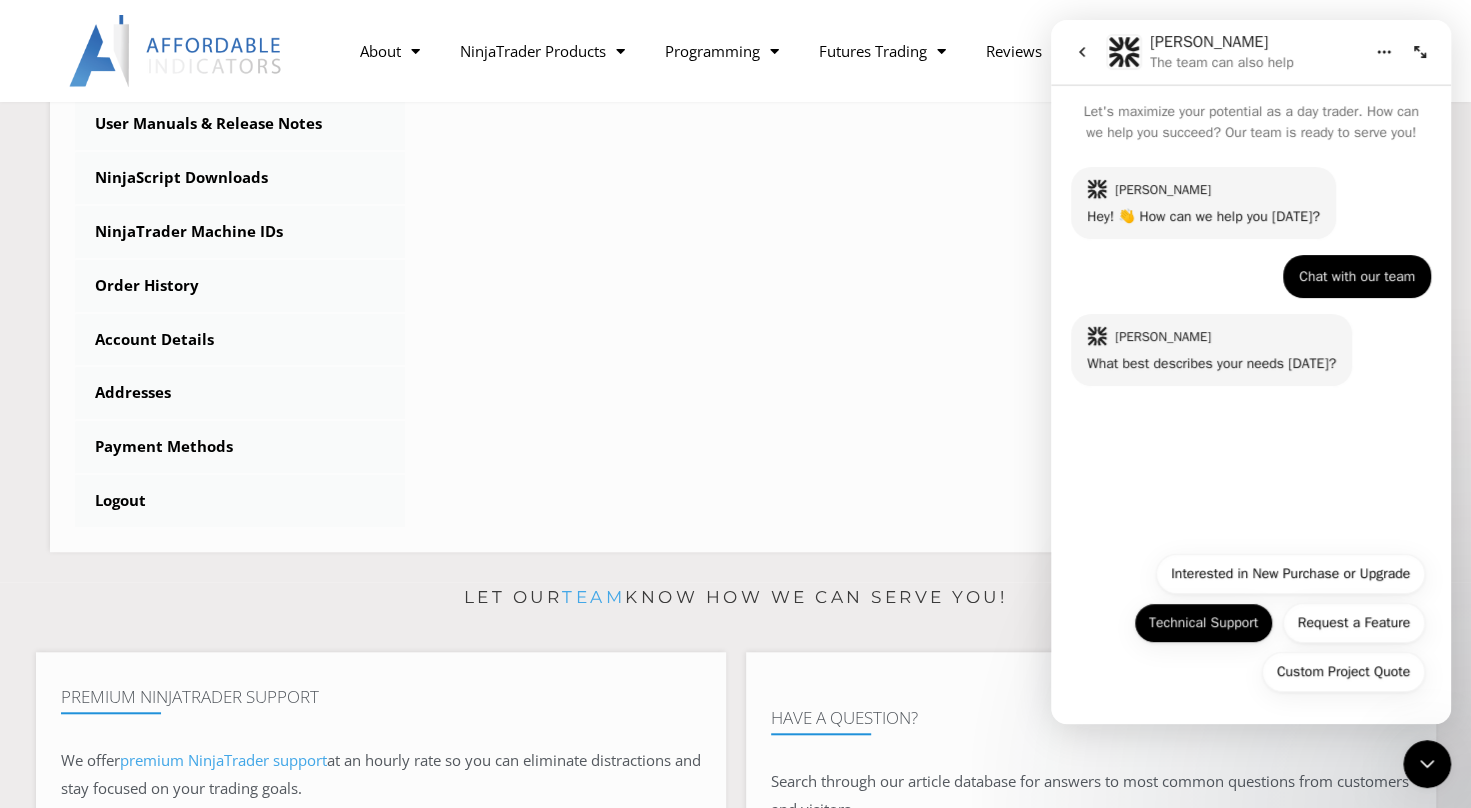 click on "Technical Support" at bounding box center (1203, 623) 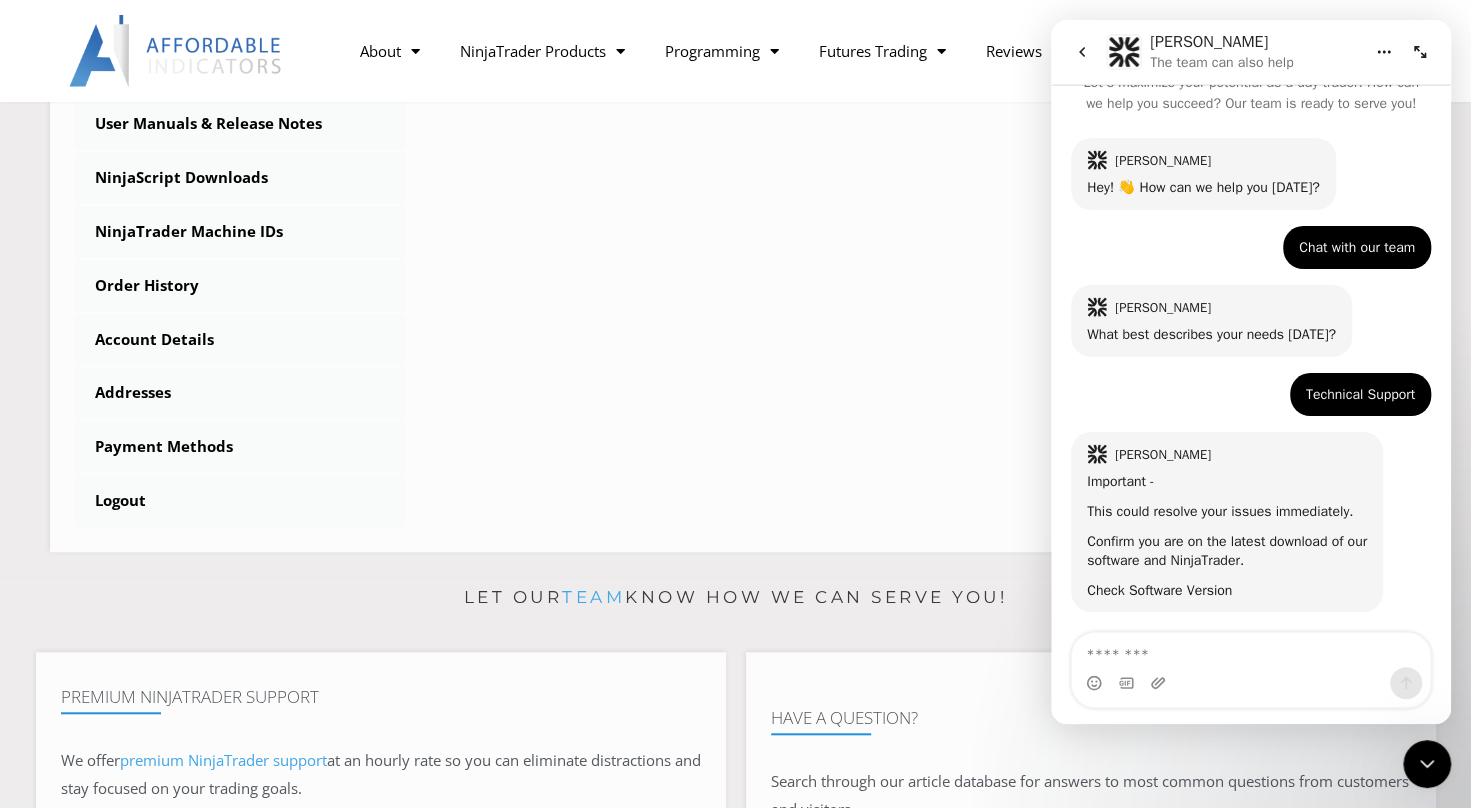 scroll, scrollTop: 0, scrollLeft: 0, axis: both 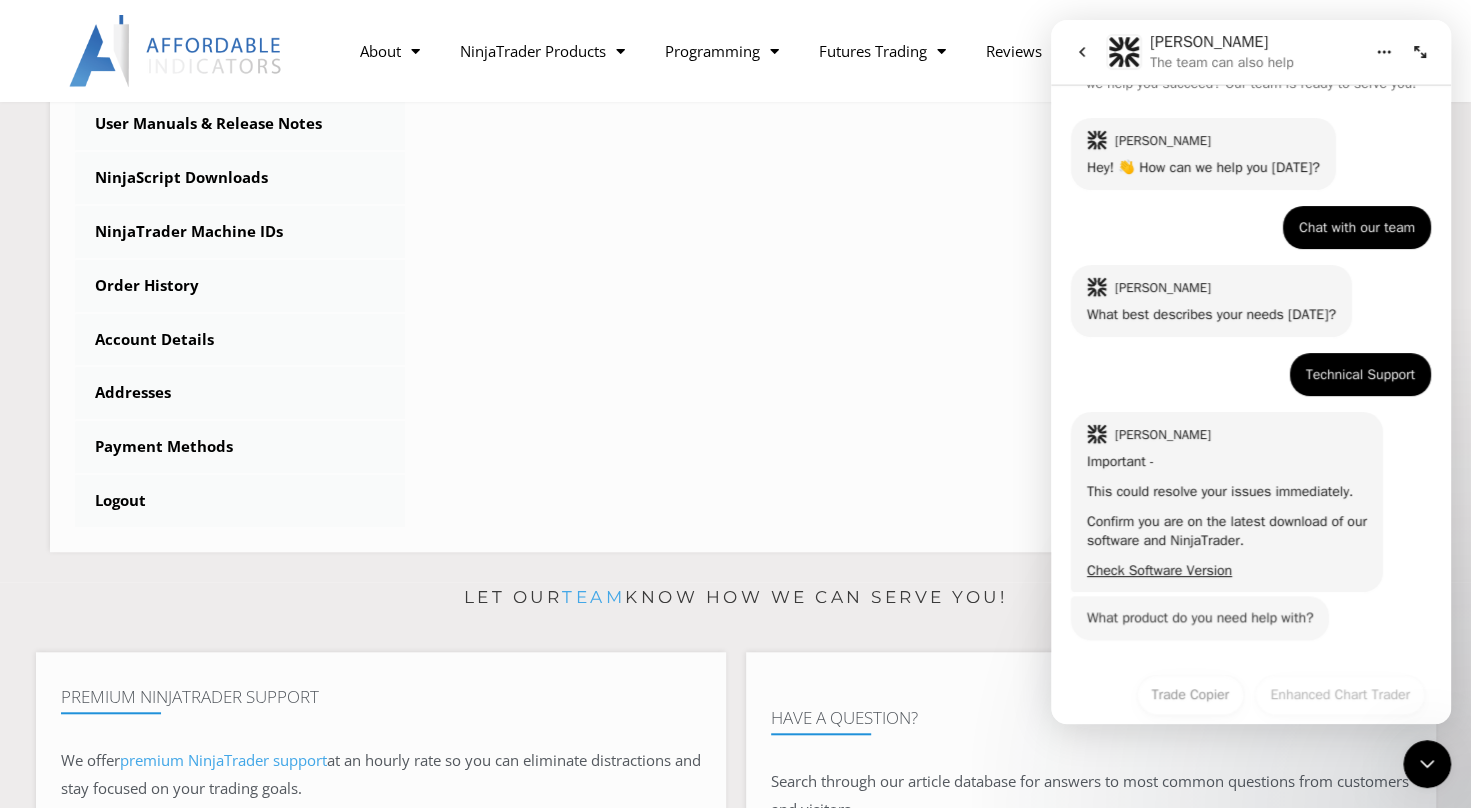 click on "Solomon Hey! 👋 How can we help you today? Solomon  •  Just now Chat with our team Amritpal  •  Just now Solomon What best describes your needs today? Solomon  •  Just now Technical Support Amritpal  •  Just now Solomon Important - This could resolve your issues immediately. Confirm you are on the latest download of our software and NinjaTrader. Check Software Version Solomon  •  Just now What product do you need help with? Solomon  •  Just now" at bounding box center (1251, 378) 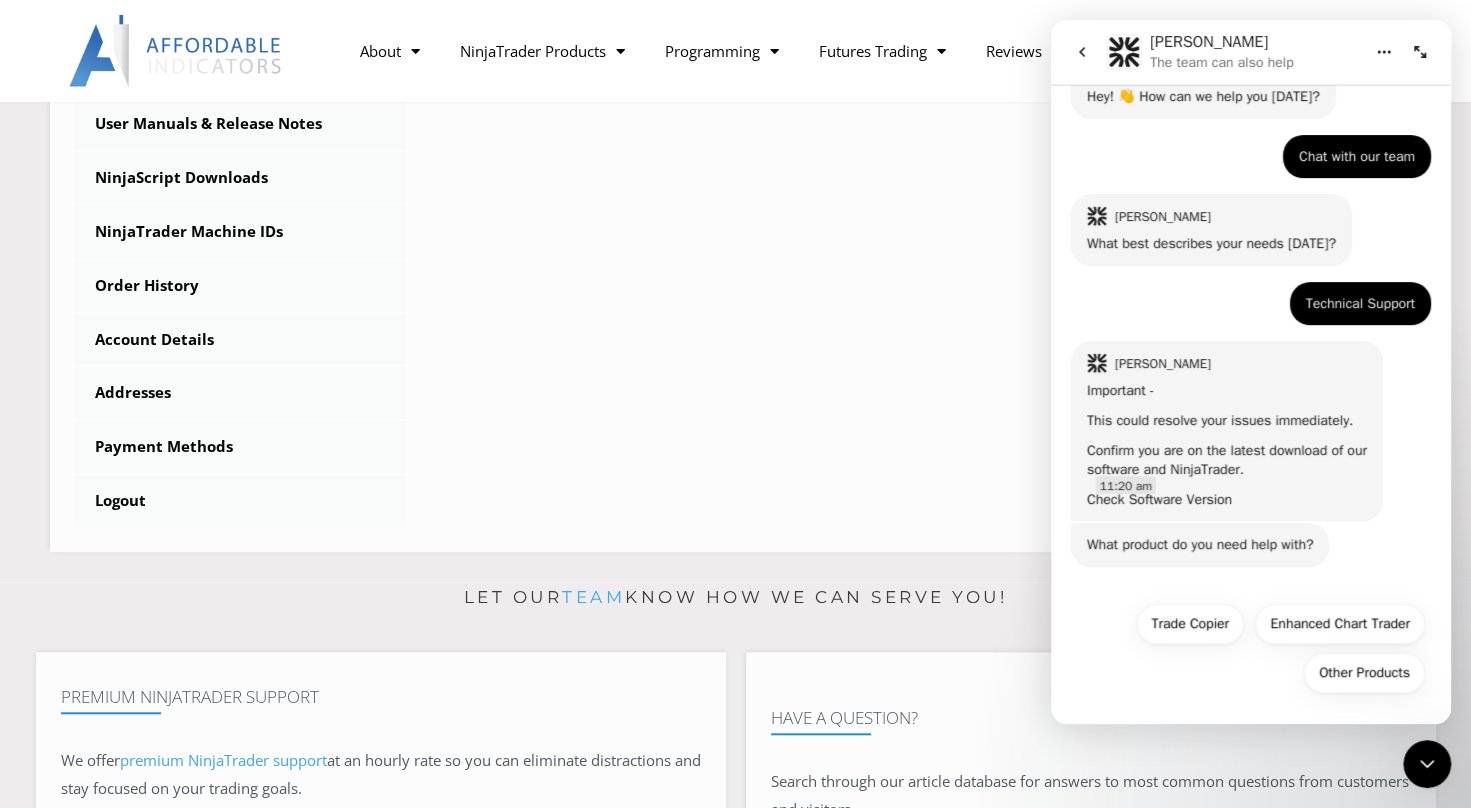 click on "Check Software Version" at bounding box center (1159, 499) 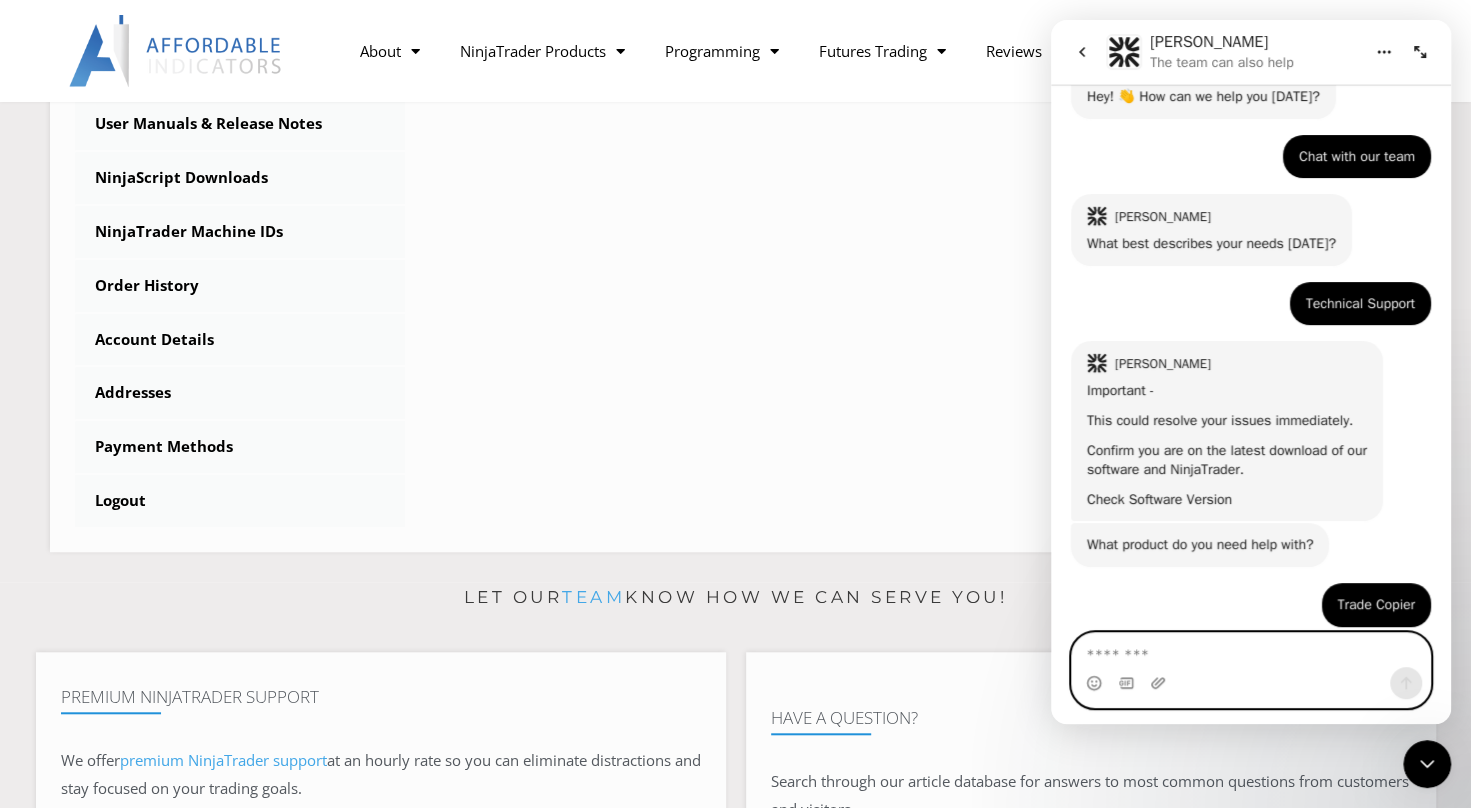 scroll, scrollTop: 619, scrollLeft: 0, axis: vertical 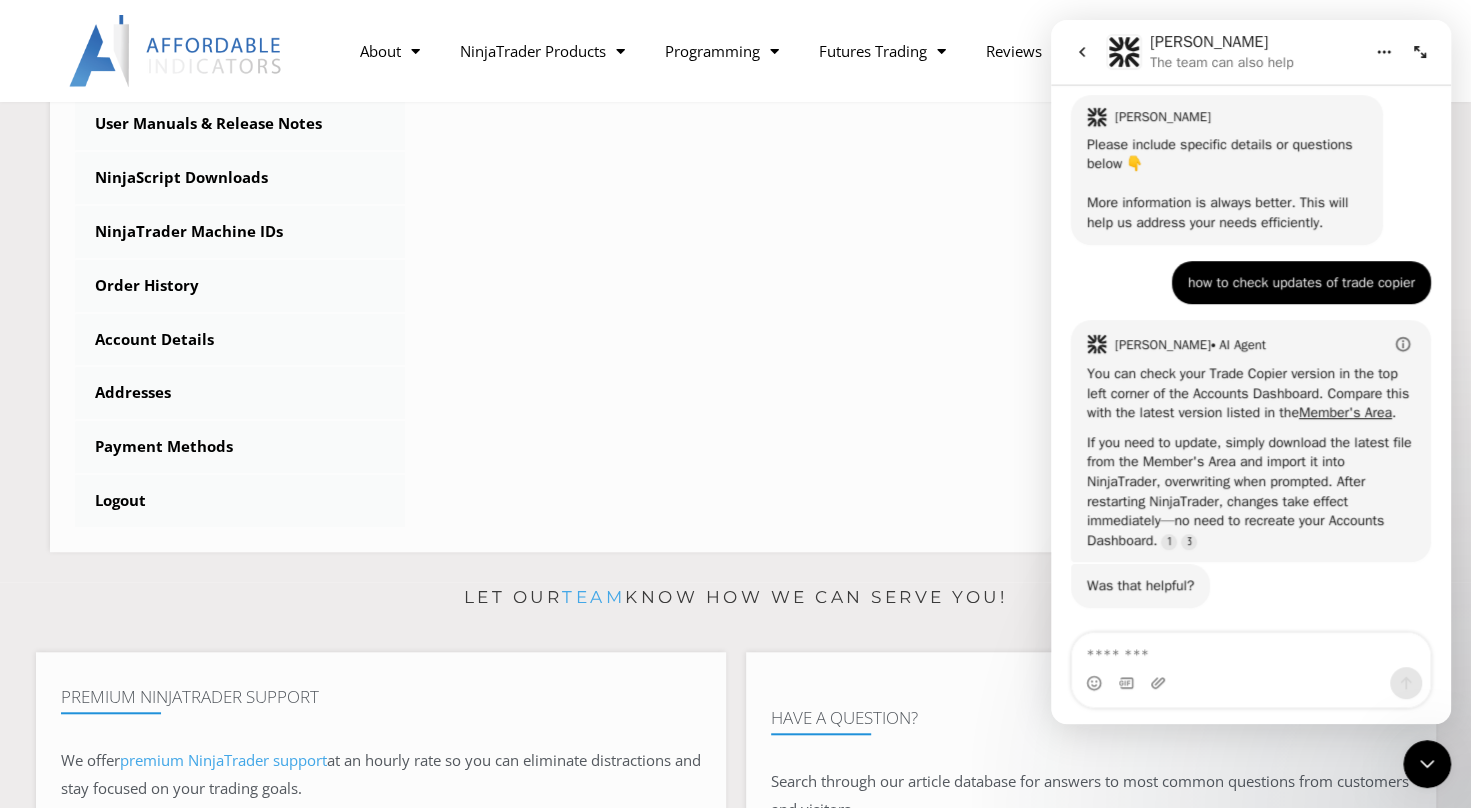click 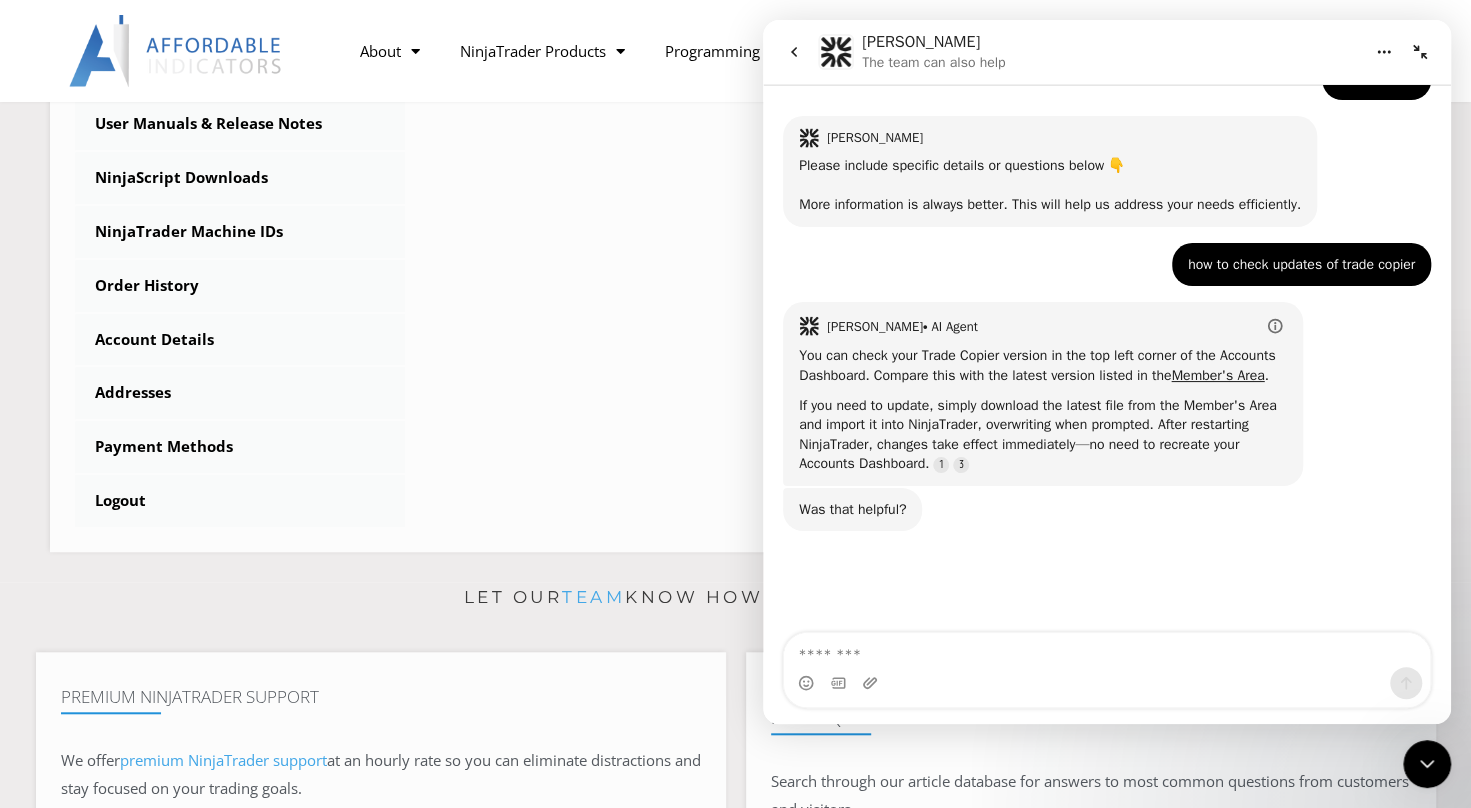 scroll, scrollTop: 3, scrollLeft: 0, axis: vertical 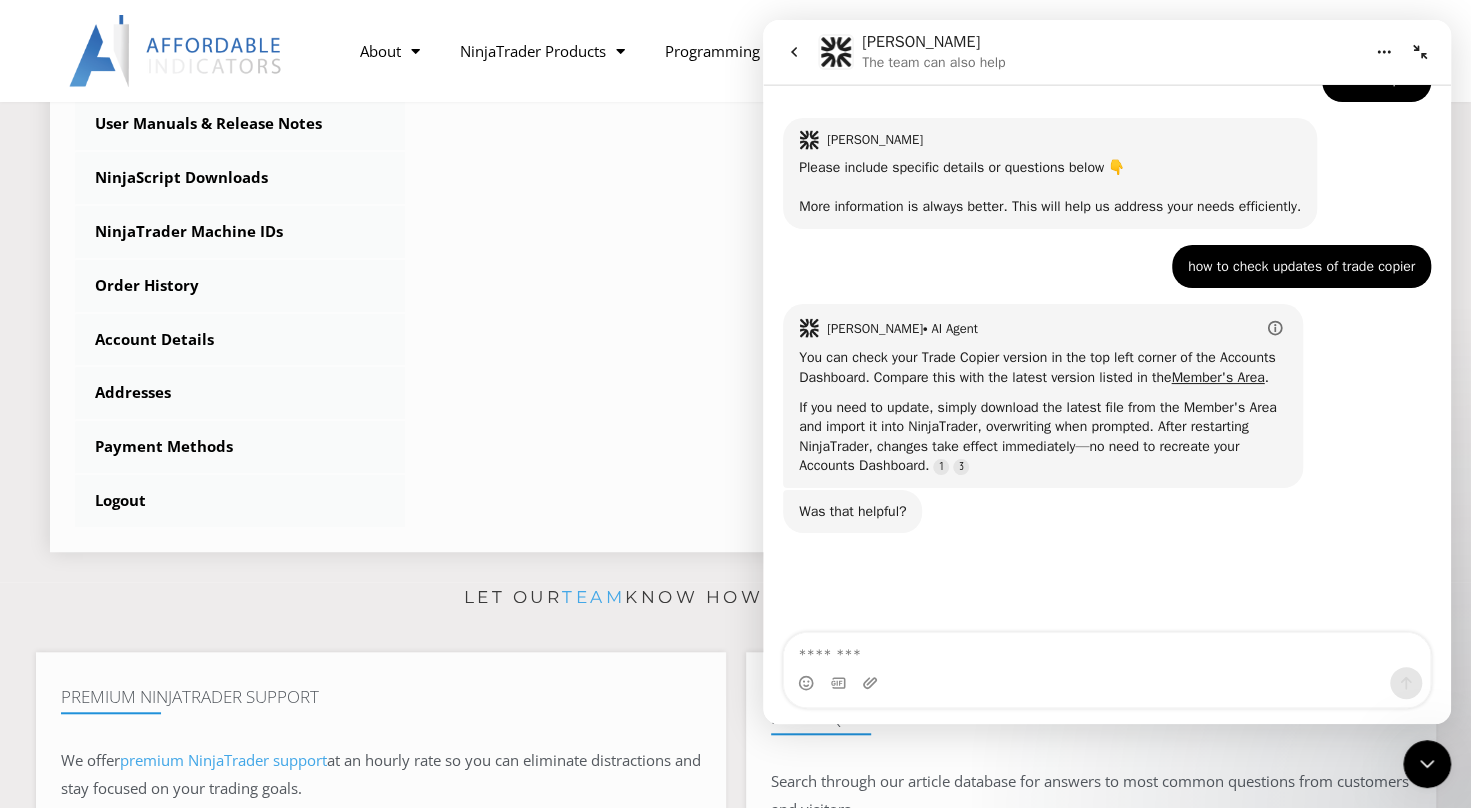 click on "******
Dashboard
Subscriptions
User Manuals & Release Notes
NinjaScript Downloads
NinjaTrader Machine IDs
Order History
Account Details
Addresses
Payment Methods
Logout
Dashboard –  Hey  AMRITPAL SINGH !  Welcome to the Members Area.  Thank you for being a valuable customer!
You can always immediately update your
NinjaTrader Machine ID  in our licensing database.
Use the menu on the left side to explore your account, including  NinjaScript Downloads  and  User Manuals .
team" at bounding box center [735, 160] 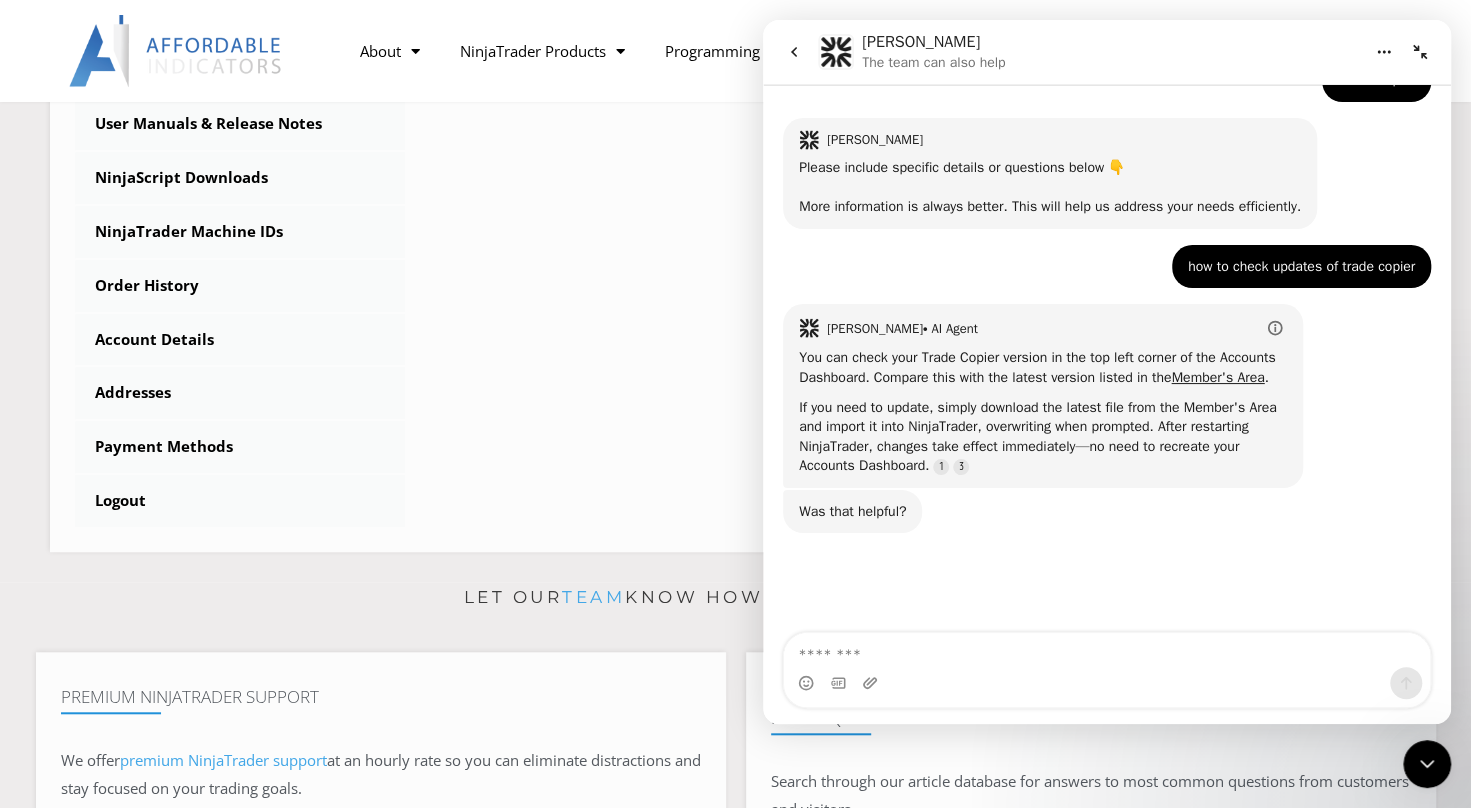 click at bounding box center [1384, 52] 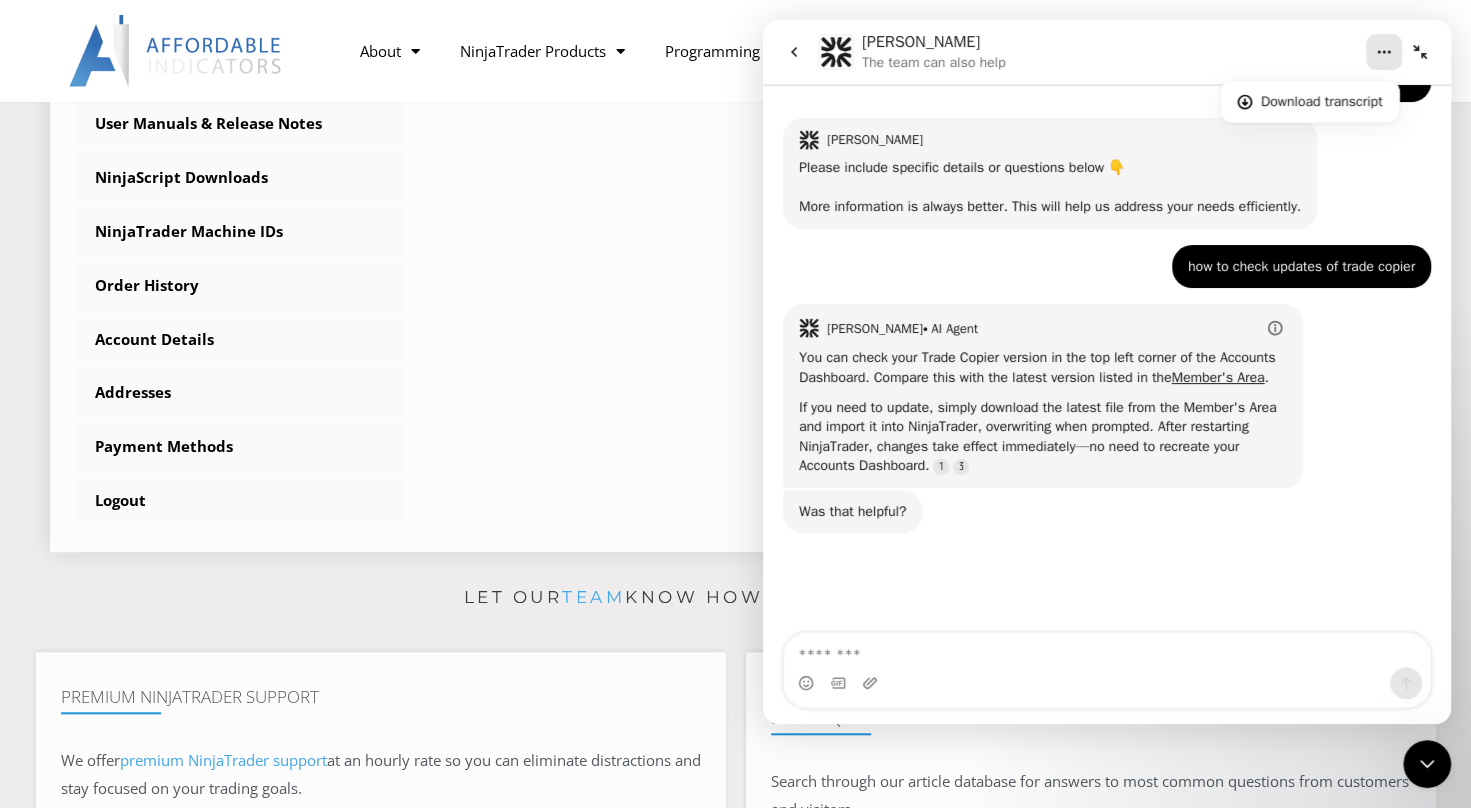 click on "******
Dashboard
Subscriptions
User Manuals & Release Notes
NinjaScript Downloads
NinjaTrader Machine IDs
Order History
Account Details
Addresses
Payment Methods
Logout
Dashboard –  Hey  AMRITPAL SINGH !  Welcome to the Members Area.  Thank you for being a valuable customer!
You can always immediately update your
NinjaTrader Machine ID  in our licensing database.
Use the menu on the left side to explore your account, including  NinjaScript Downloads  and  User Manuals .
team" at bounding box center [735, 160] 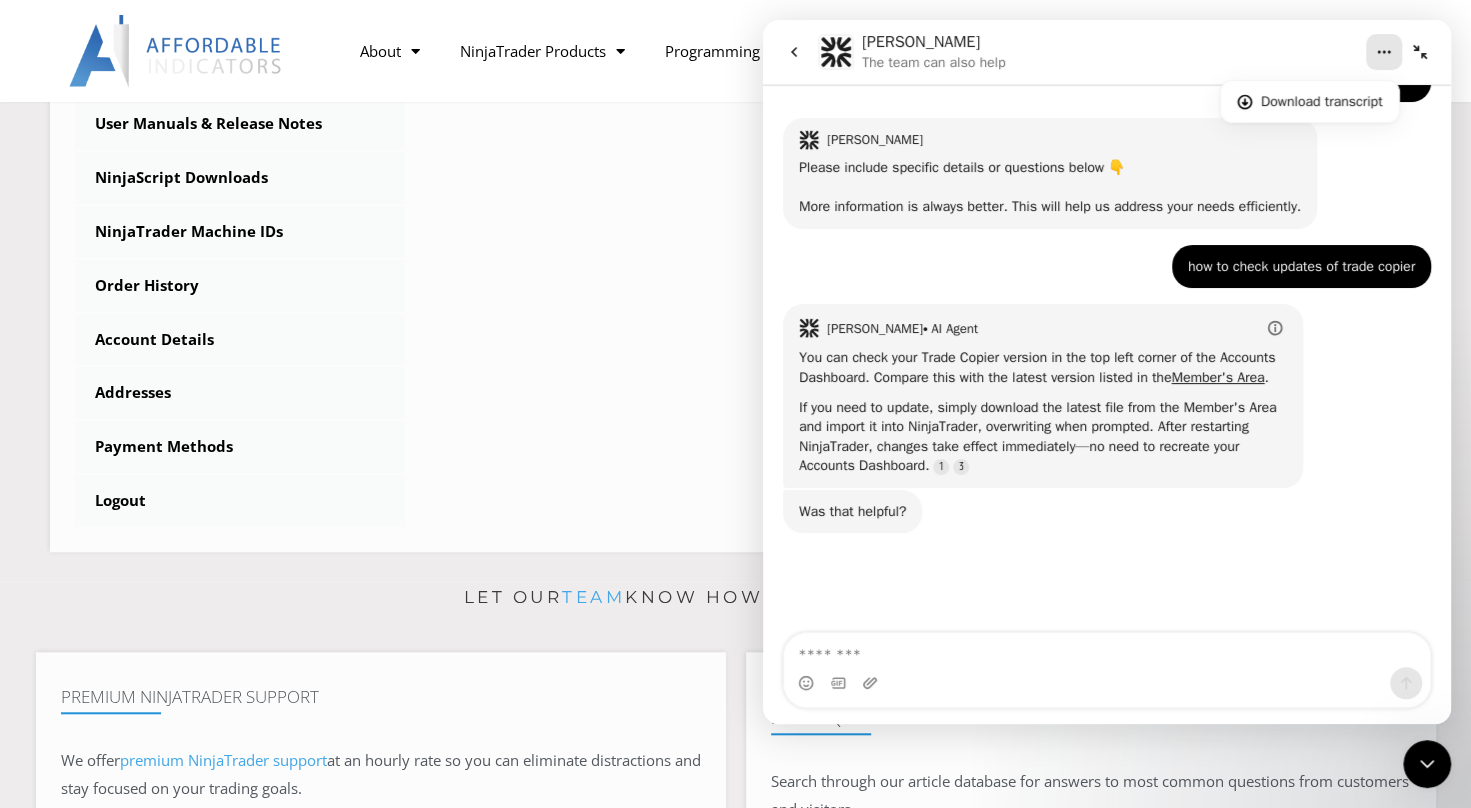 click 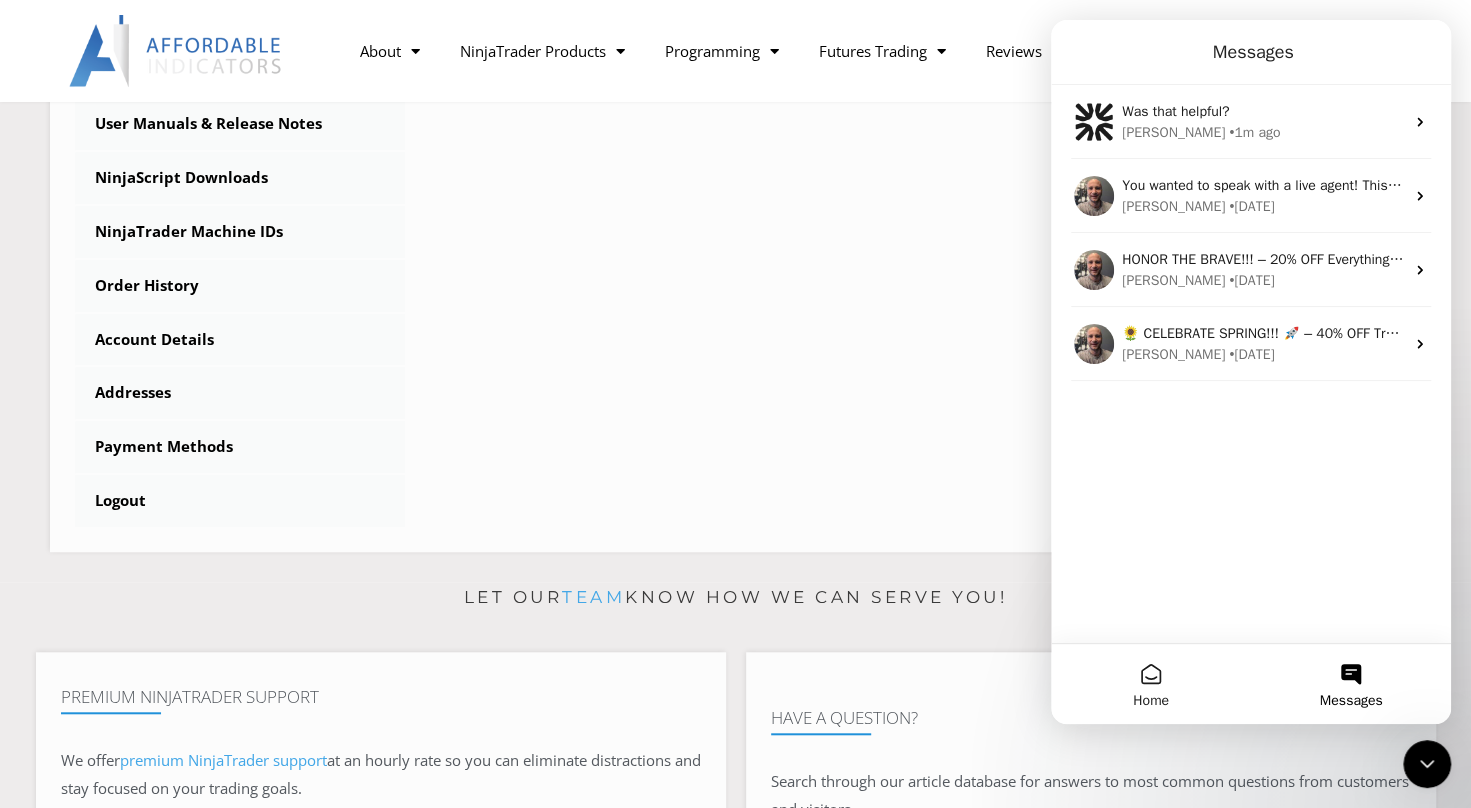 scroll, scrollTop: 632, scrollLeft: 0, axis: vertical 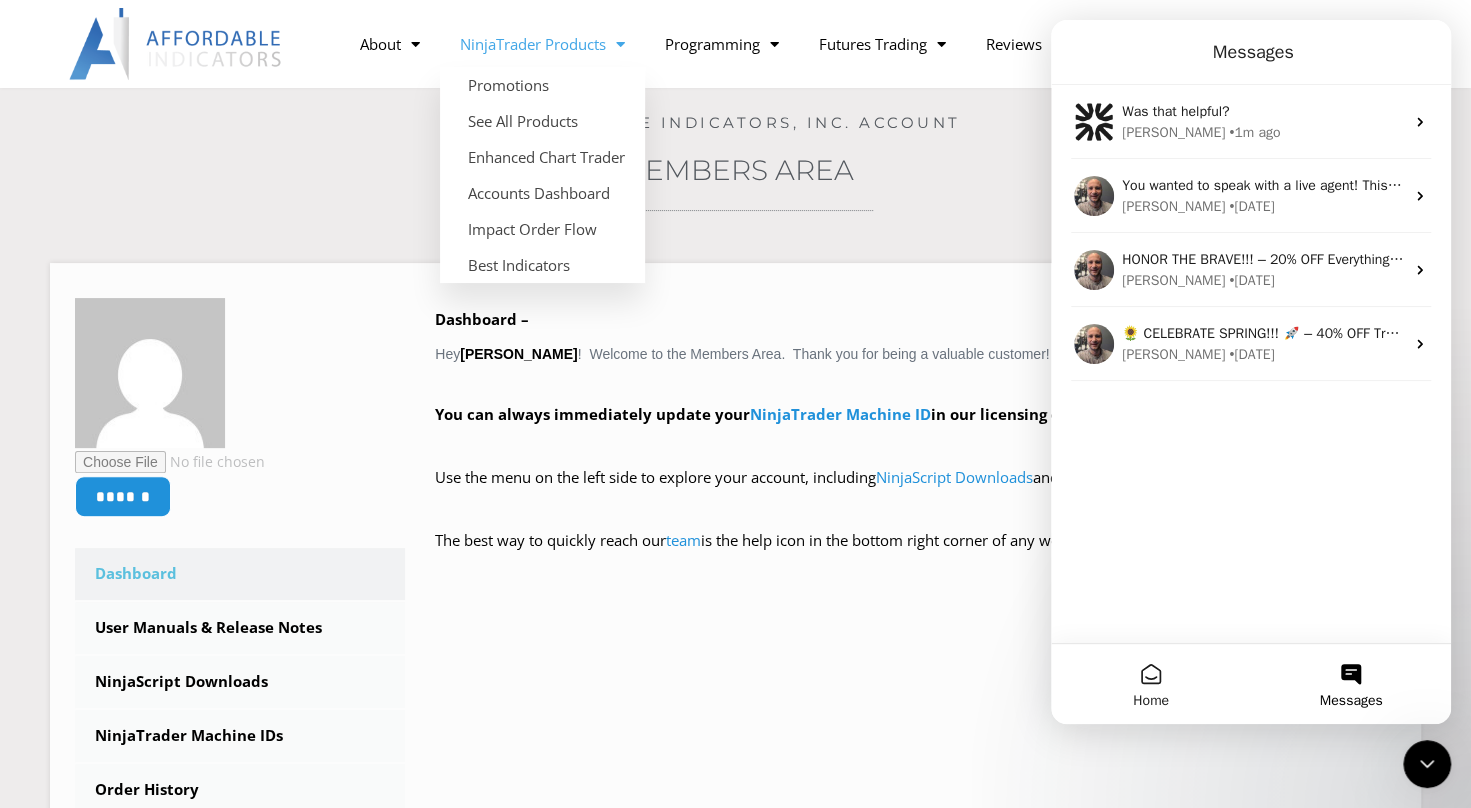 click 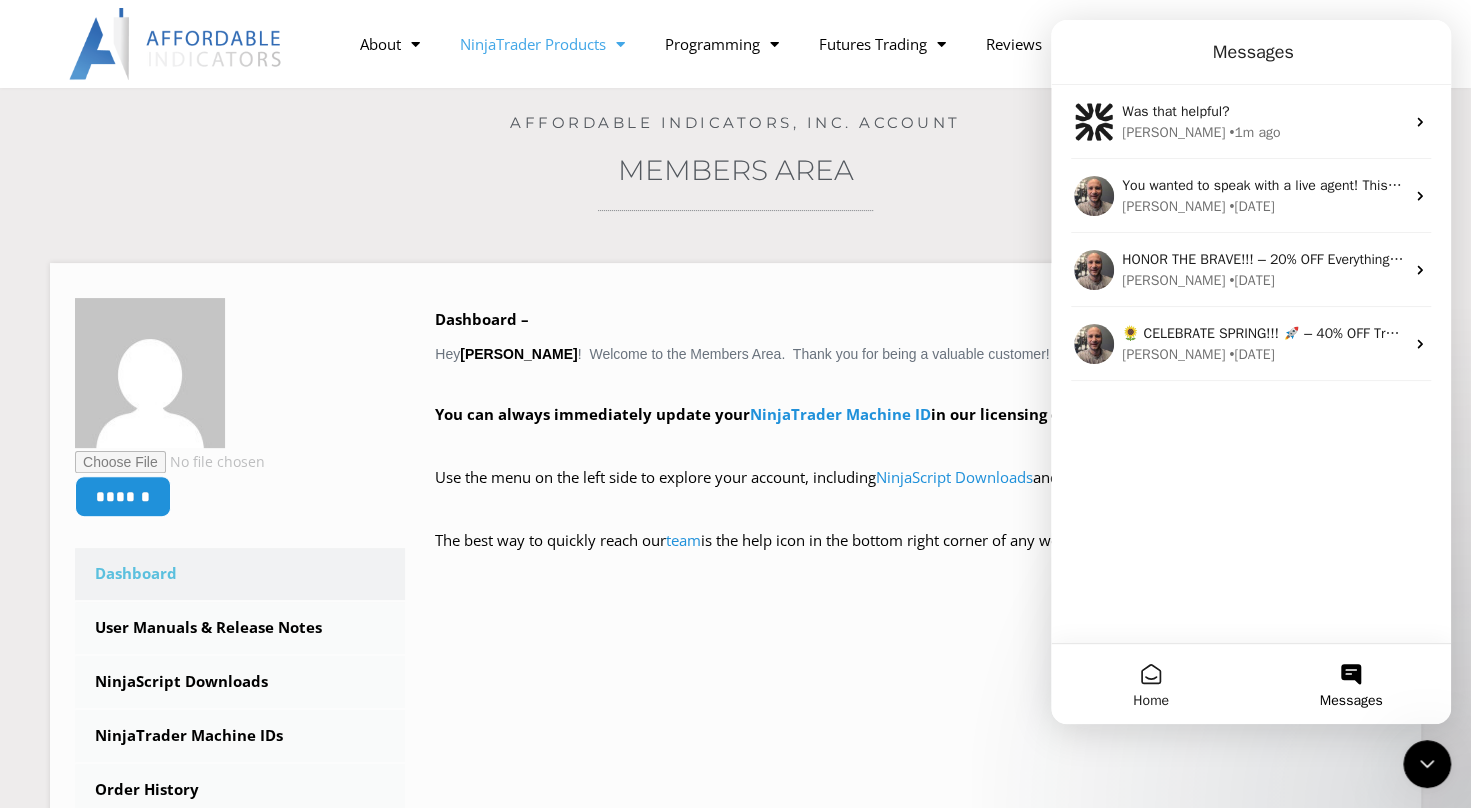 click 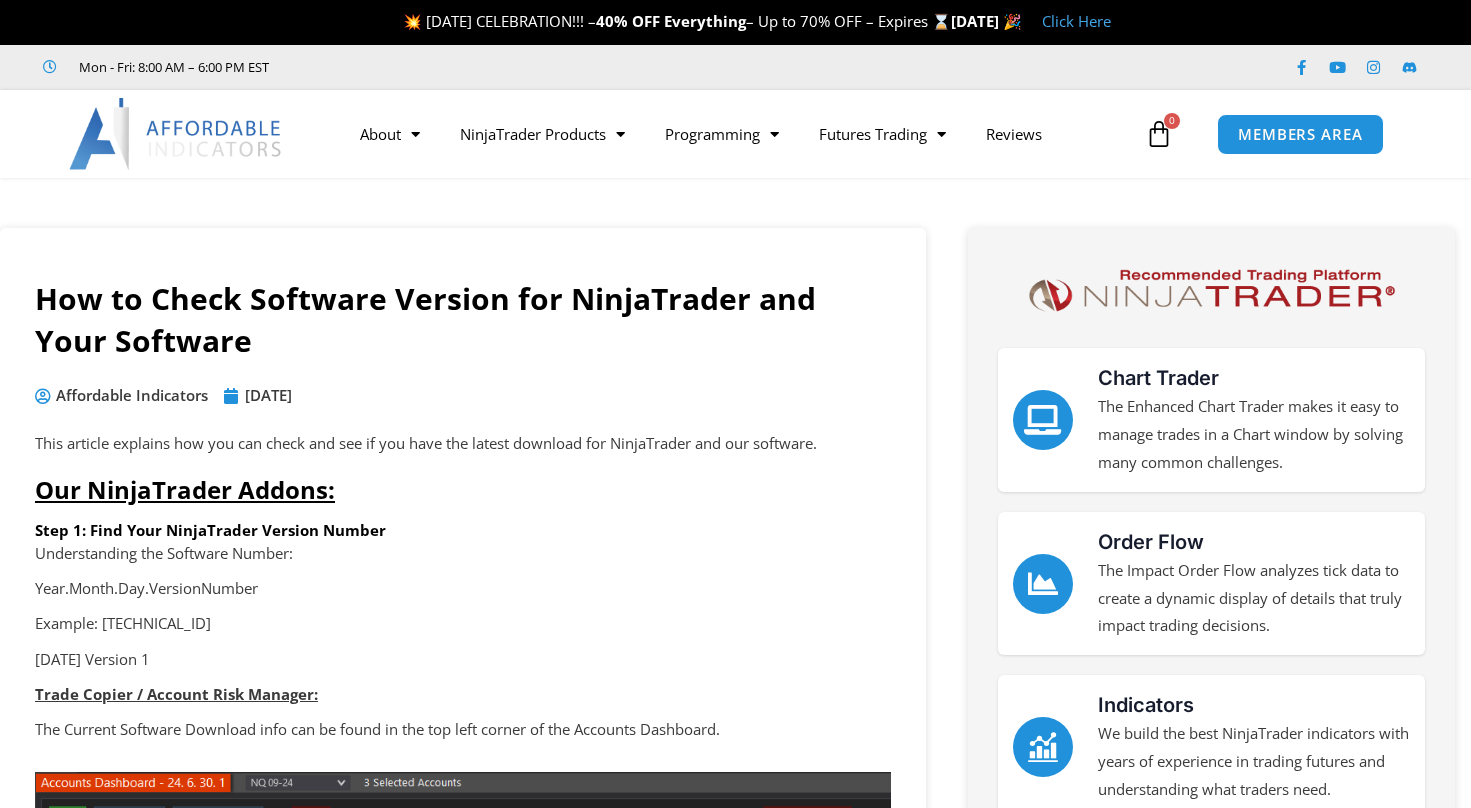scroll, scrollTop: 0, scrollLeft: 0, axis: both 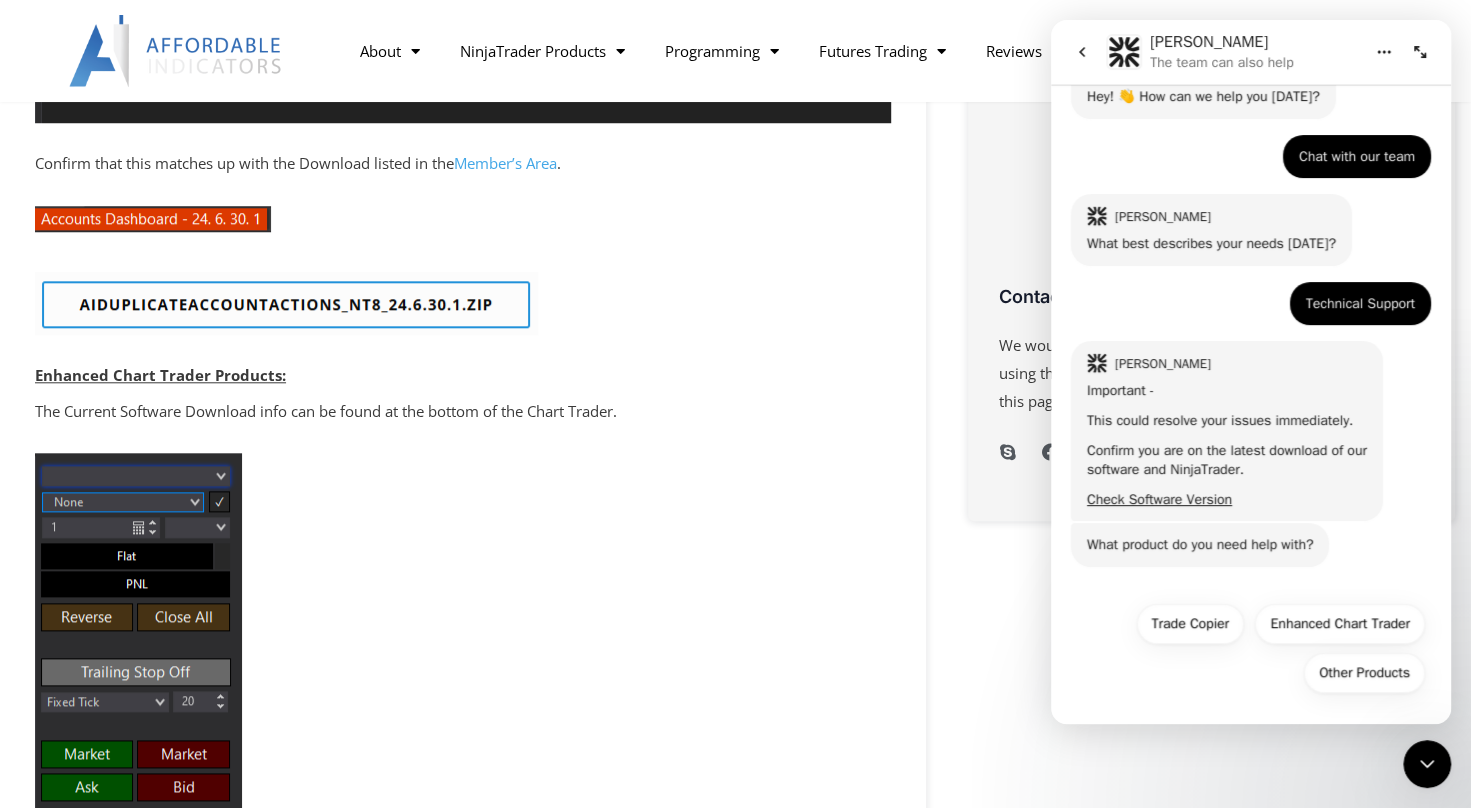 click at bounding box center (463, 733) 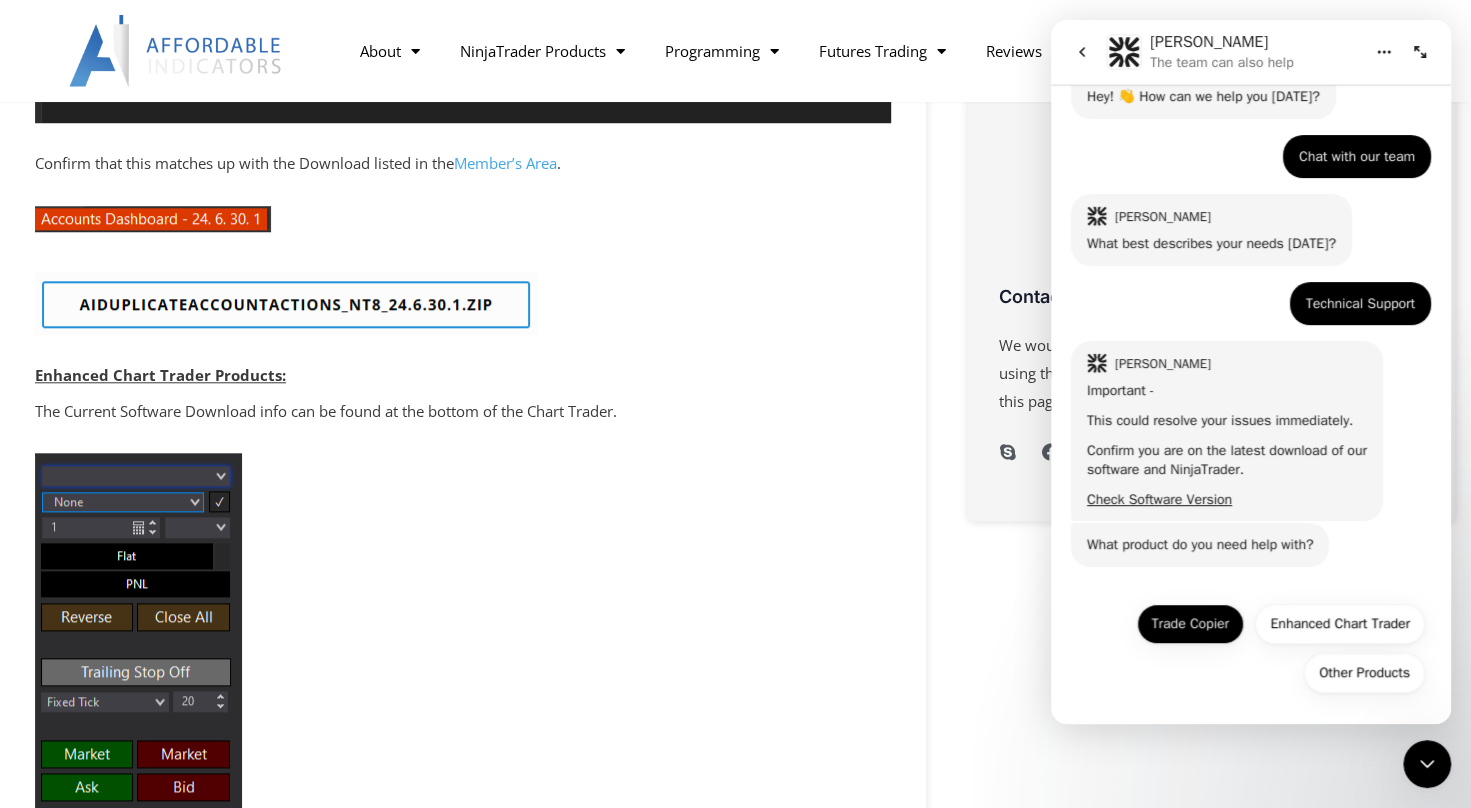 click on "Trade Copier" at bounding box center (1190, 624) 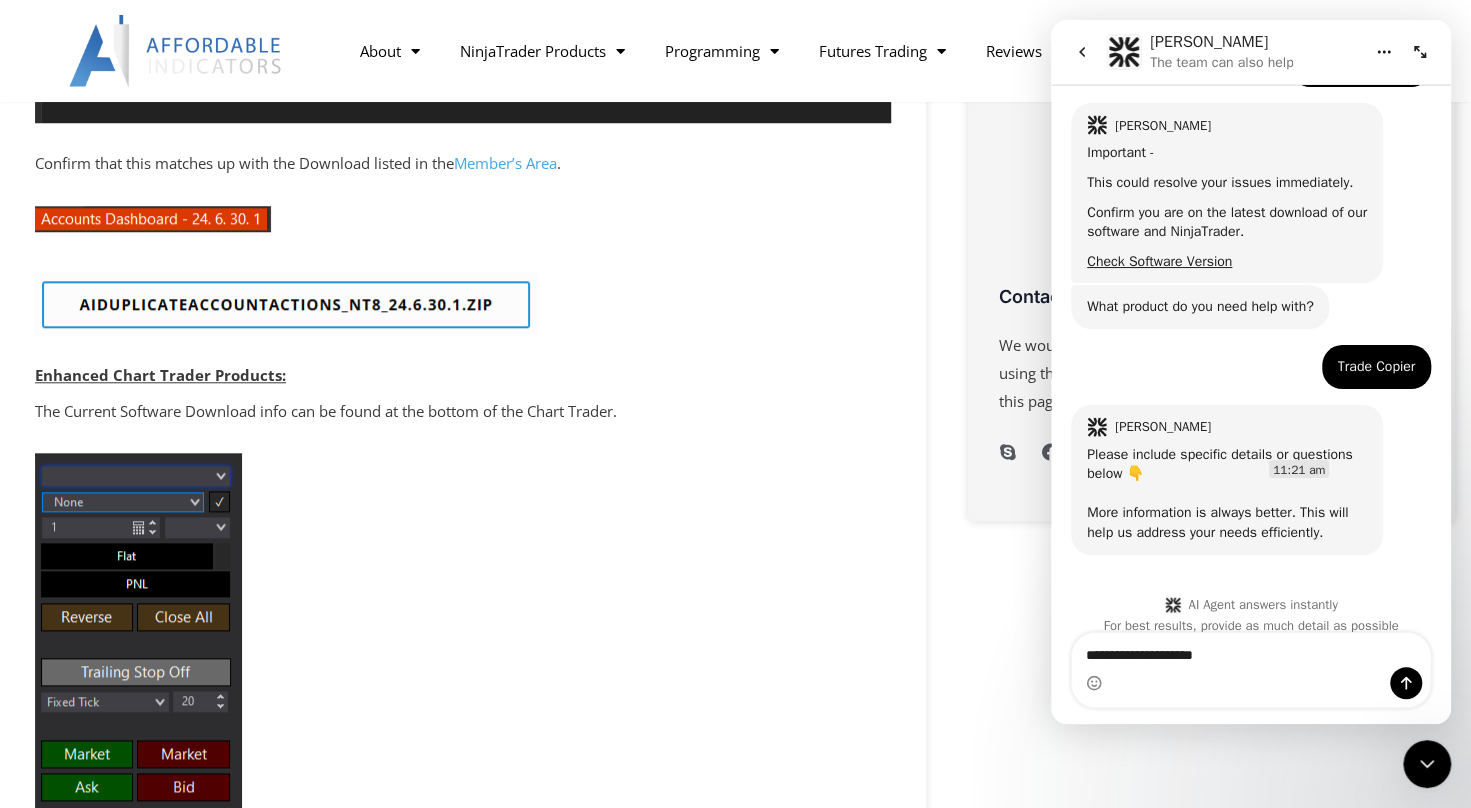 scroll, scrollTop: 376, scrollLeft: 0, axis: vertical 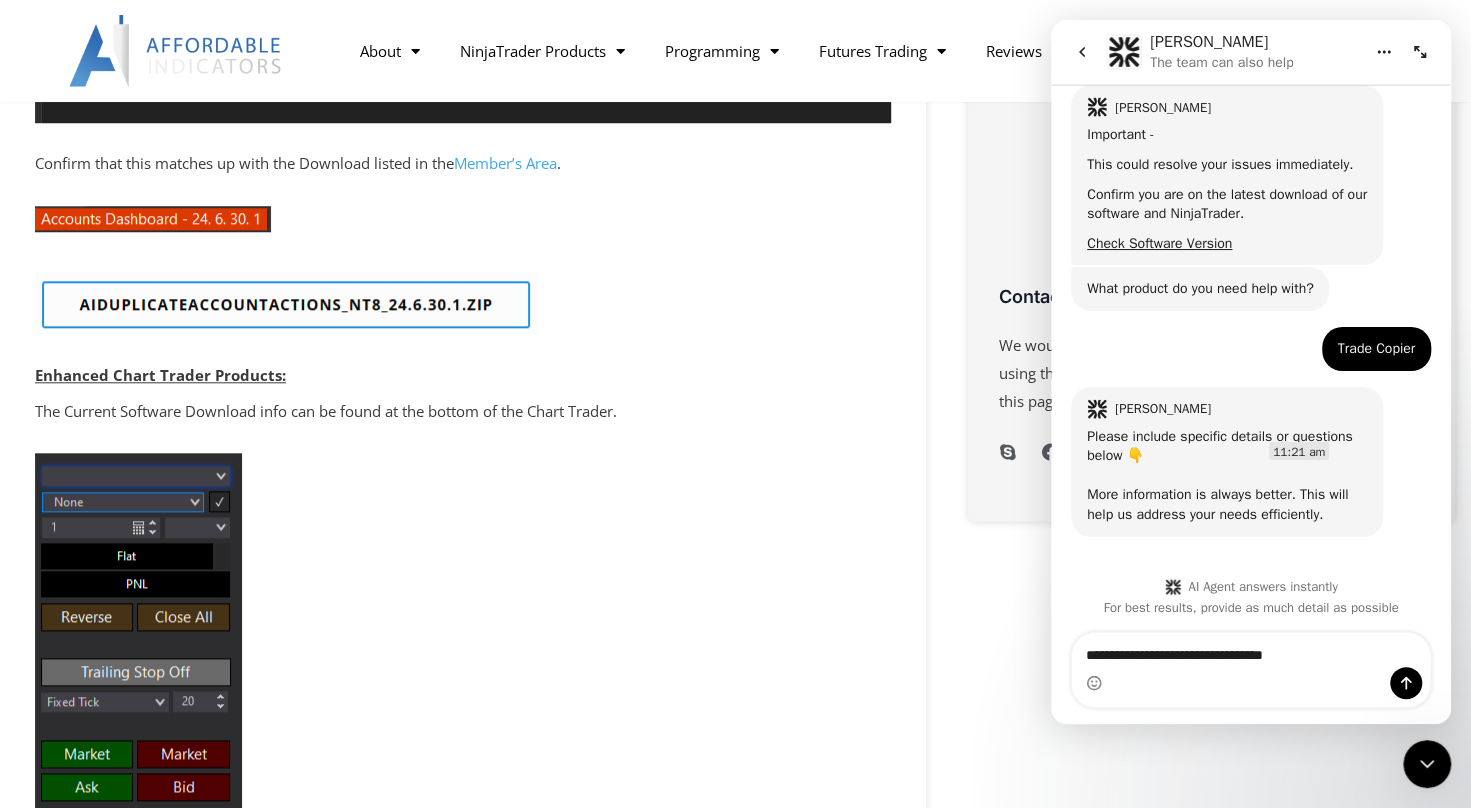 type on "**********" 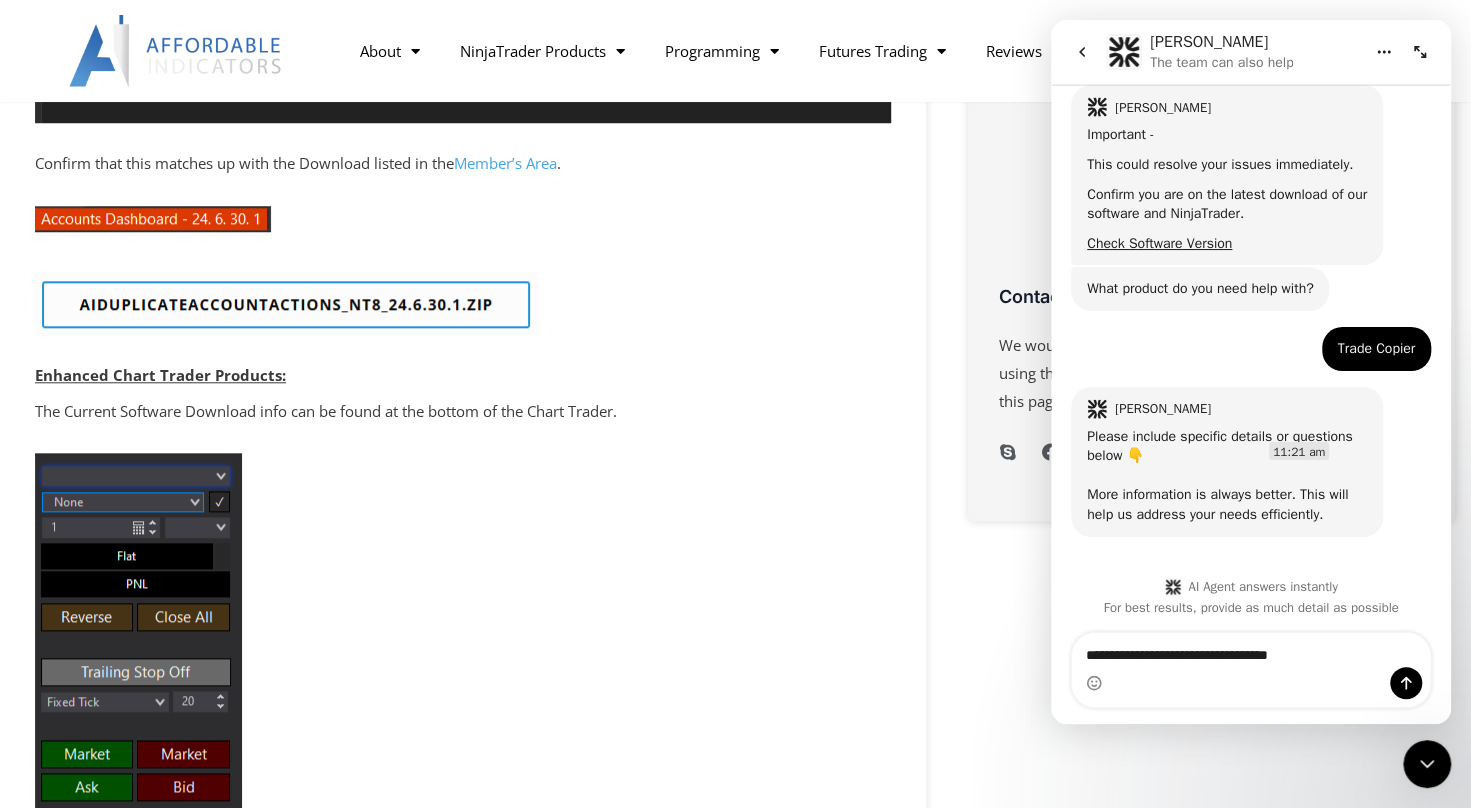type 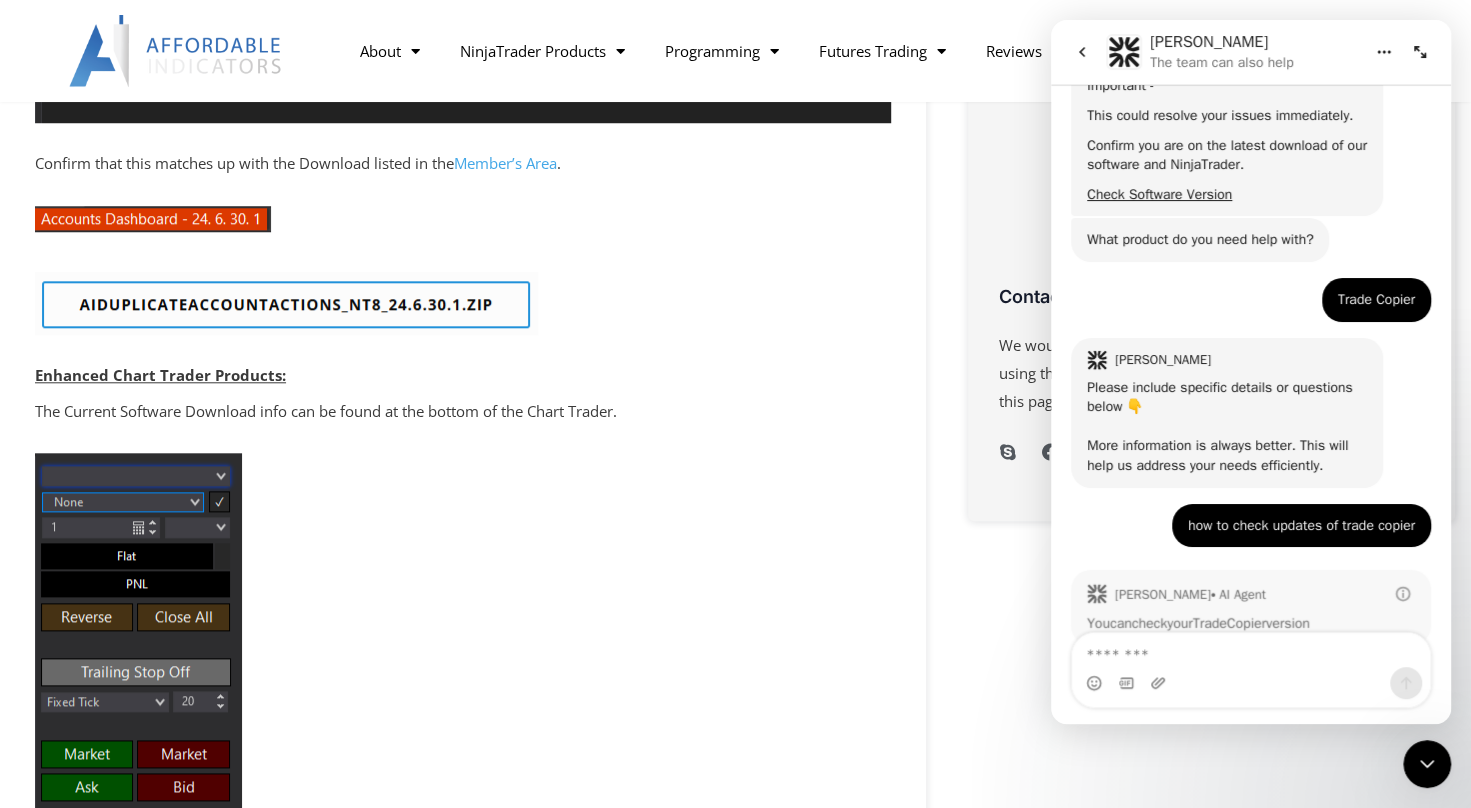 scroll, scrollTop: 520, scrollLeft: 0, axis: vertical 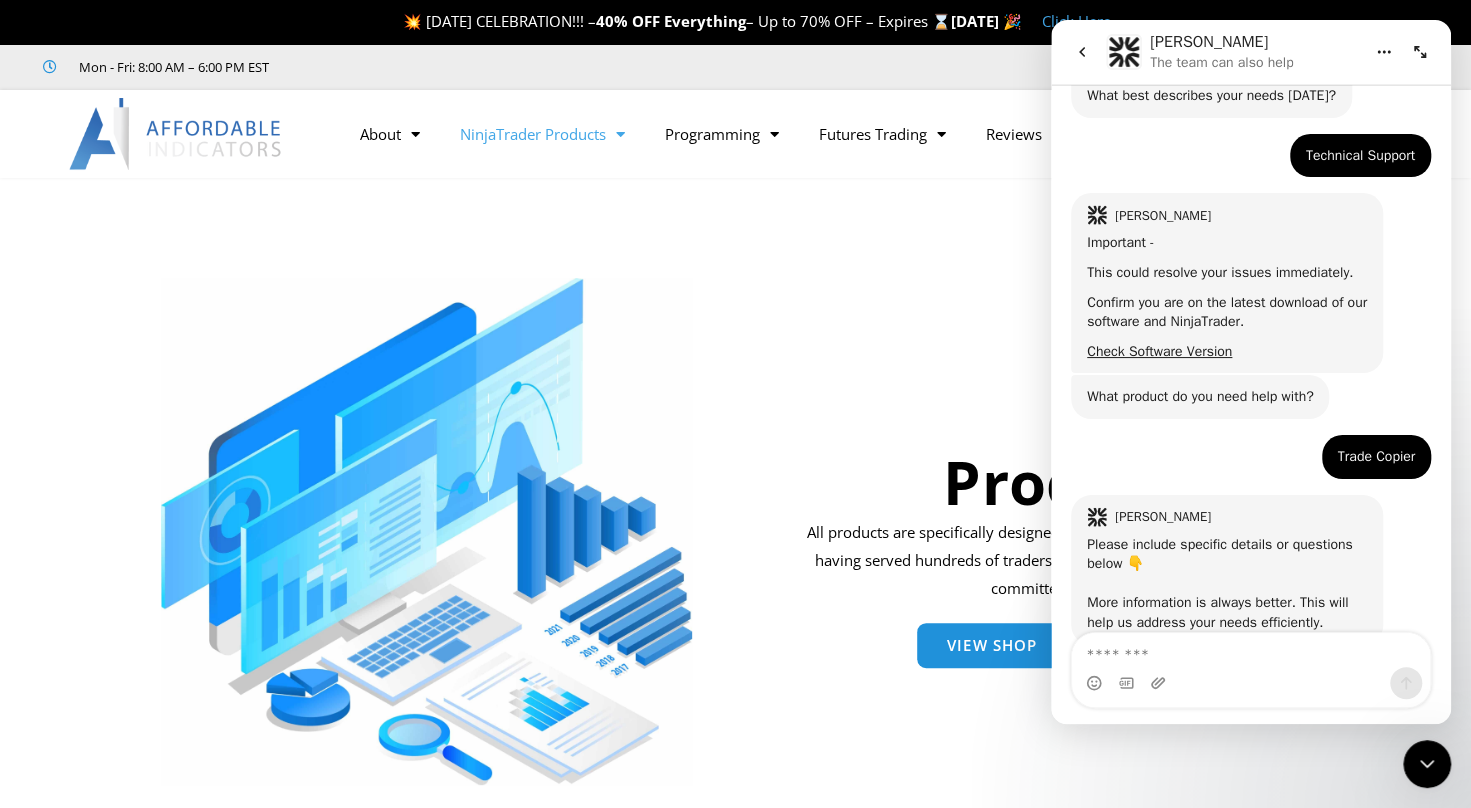 click on "Products" at bounding box center [1076, 422] 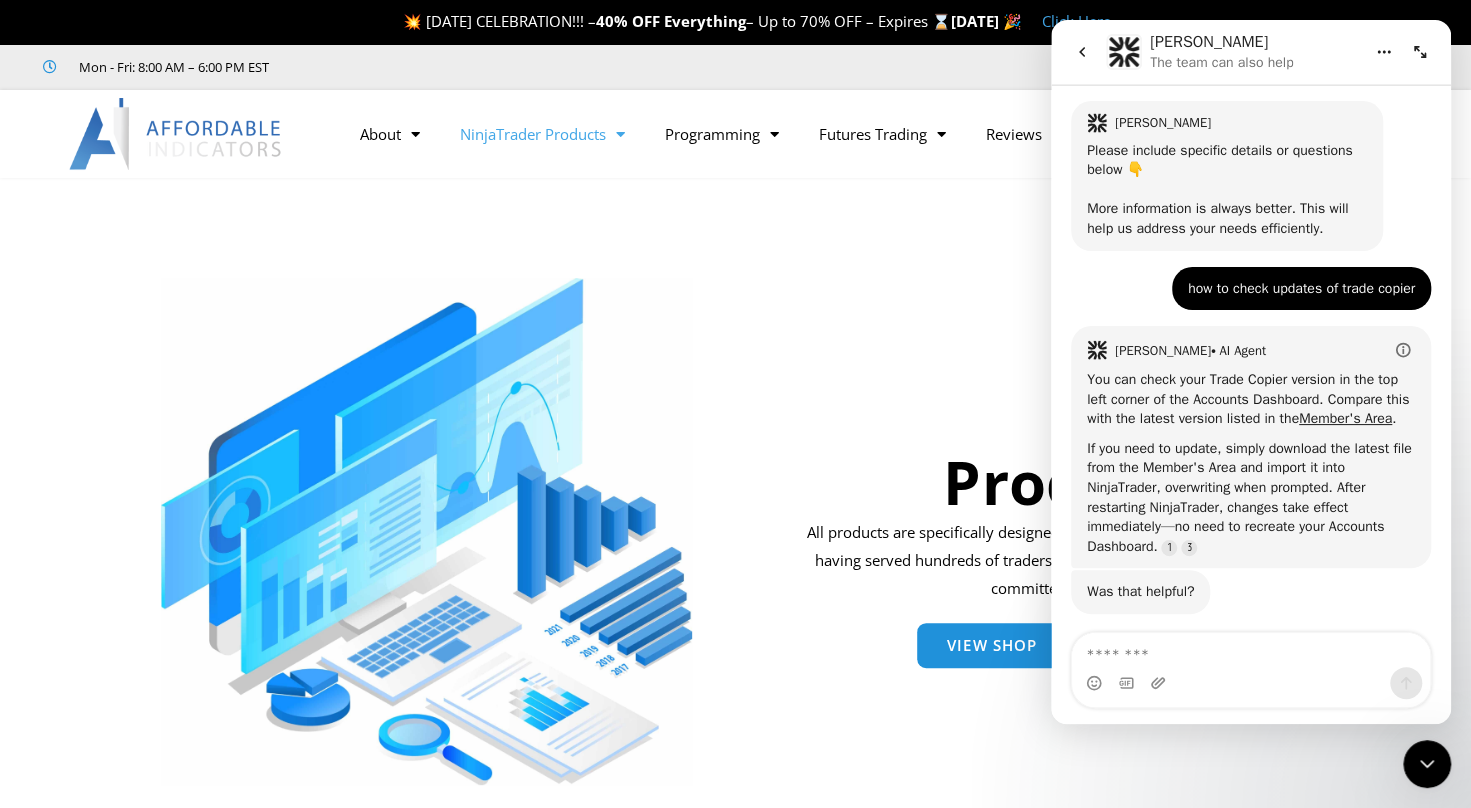 scroll, scrollTop: 683, scrollLeft: 0, axis: vertical 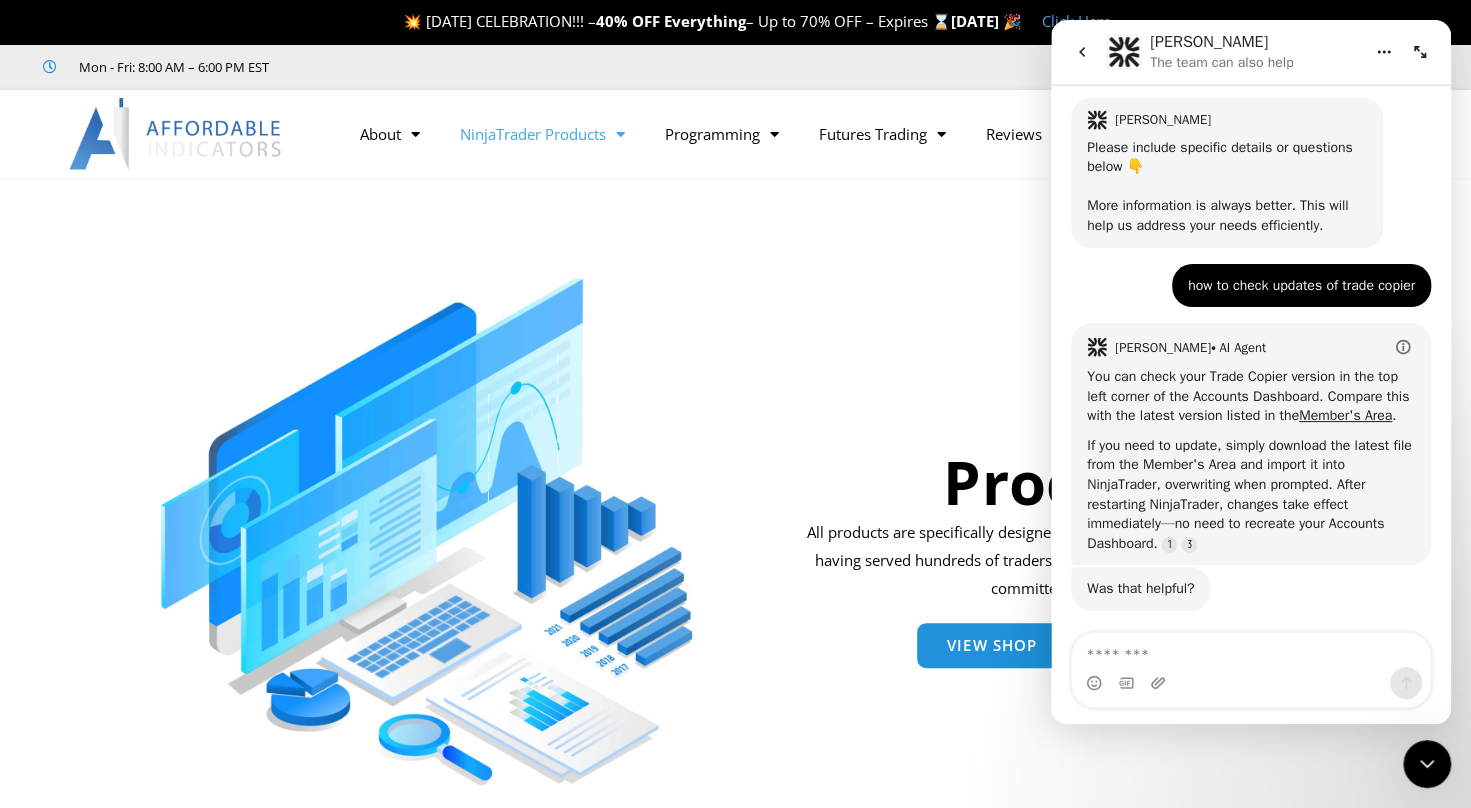 click on "Products" at bounding box center (1076, 422) 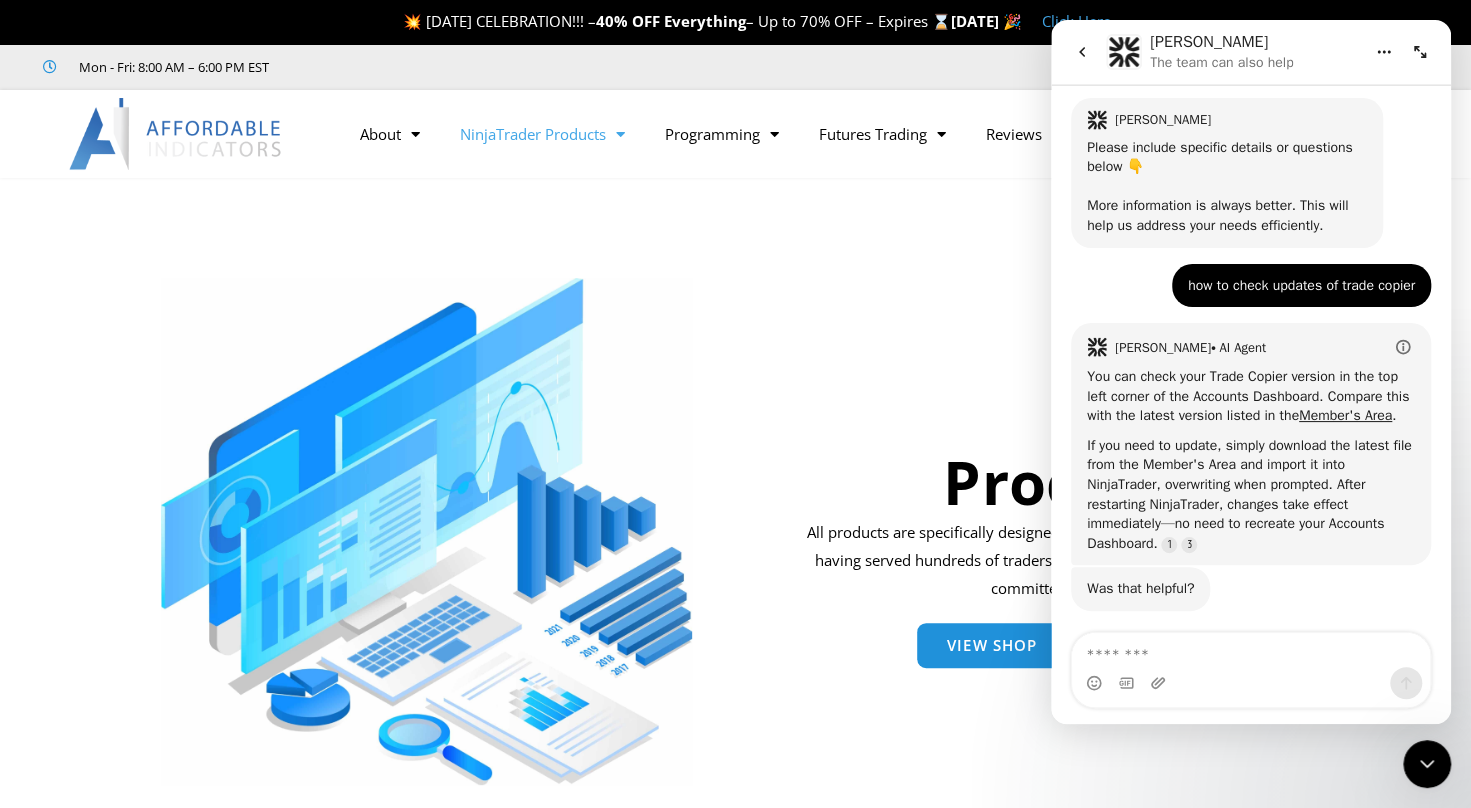 click 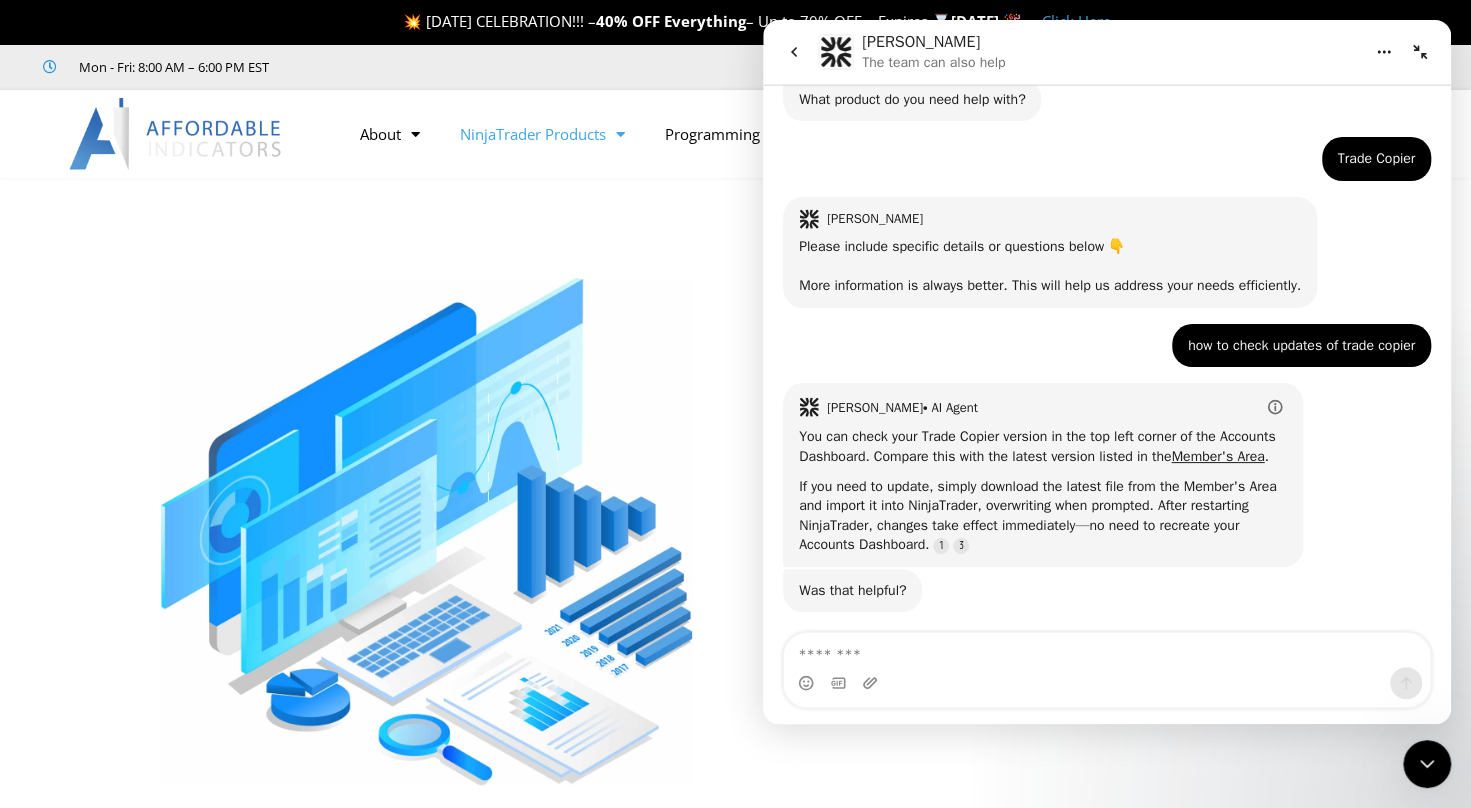 click 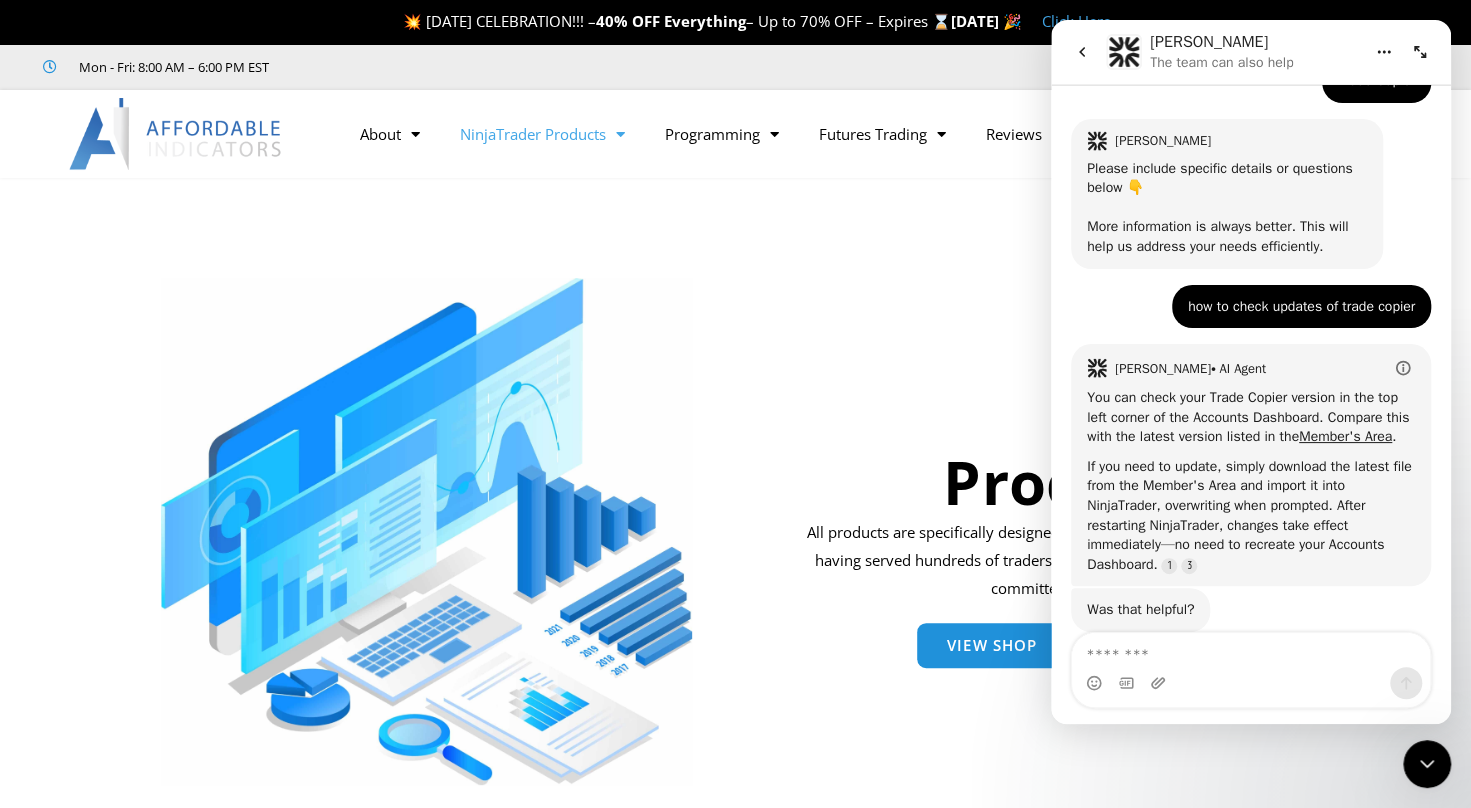 scroll, scrollTop: 683, scrollLeft: 0, axis: vertical 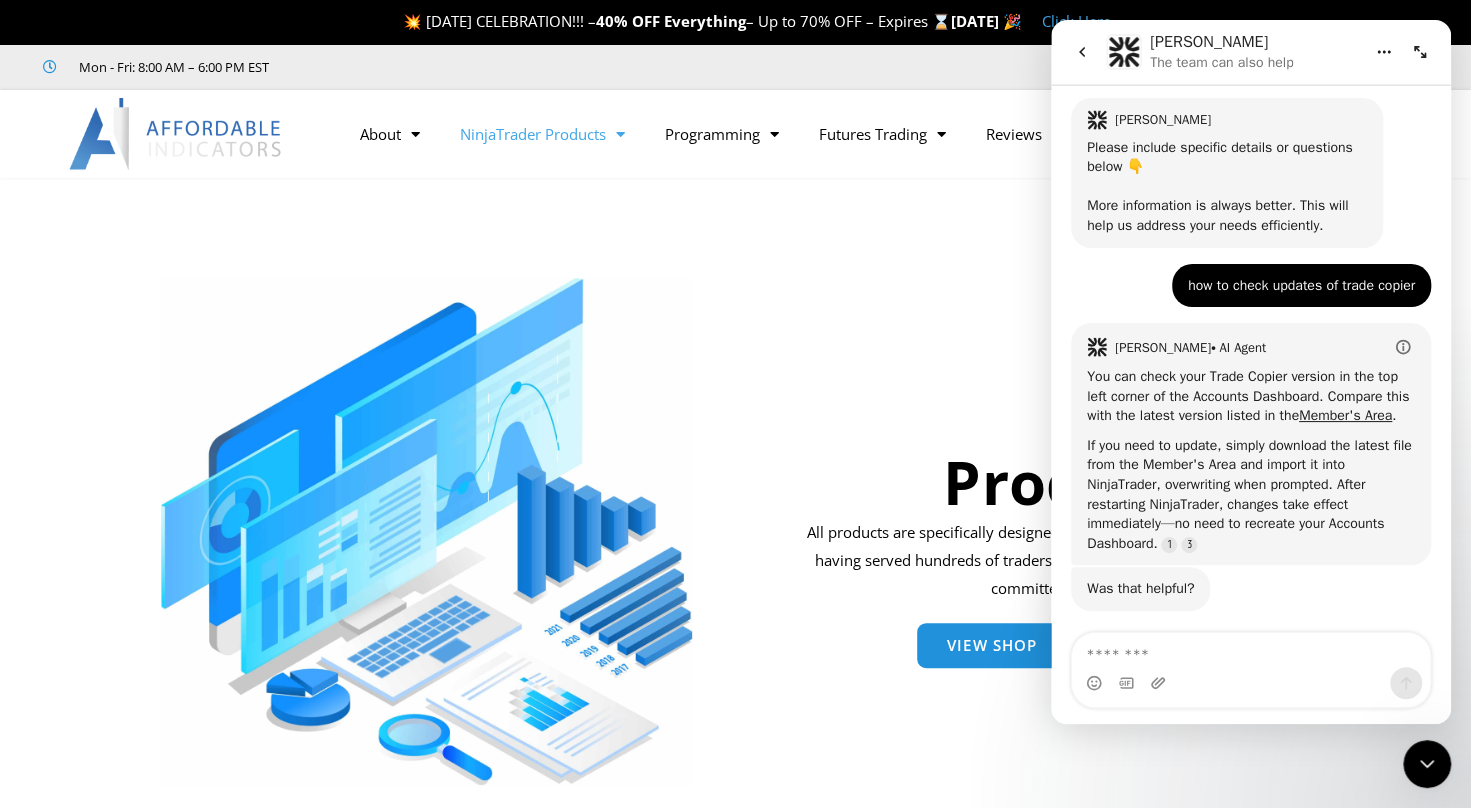 click 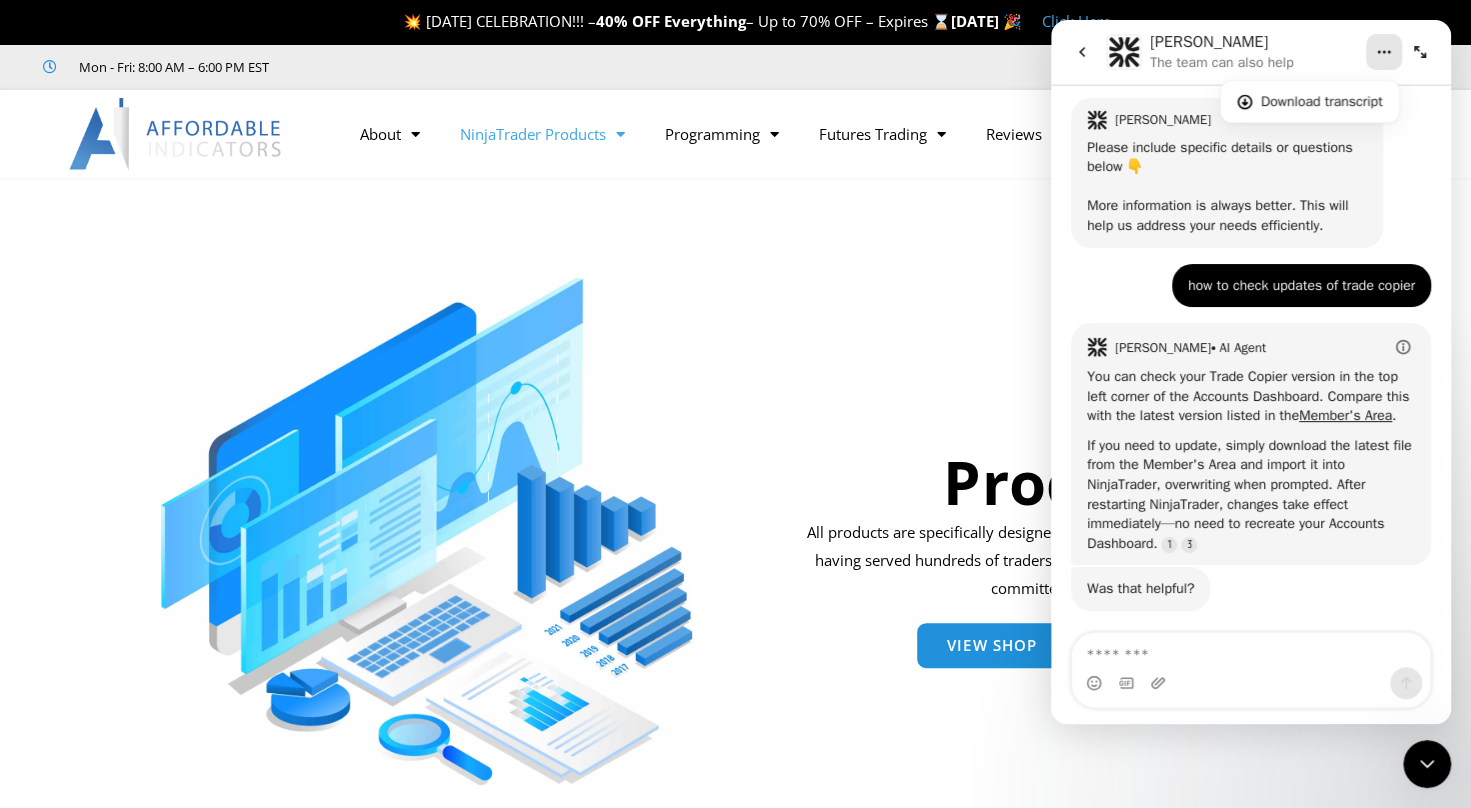 click 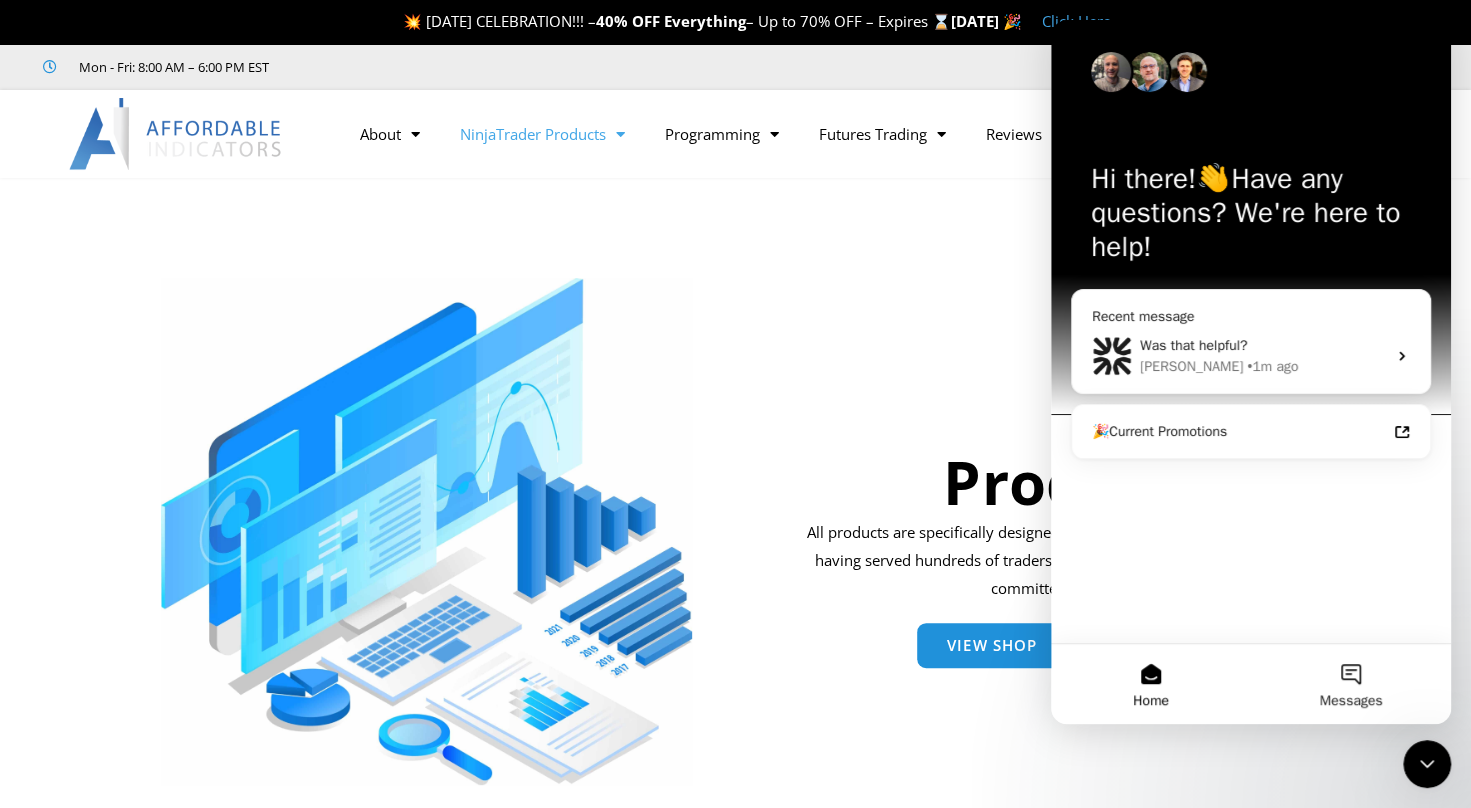 click on "Products
All products are specifically designed based on our day trading experience and having served hundreds of traders in custom programming projects. We are committed to excellence!
View Shop
categories" at bounding box center (1076, 516) 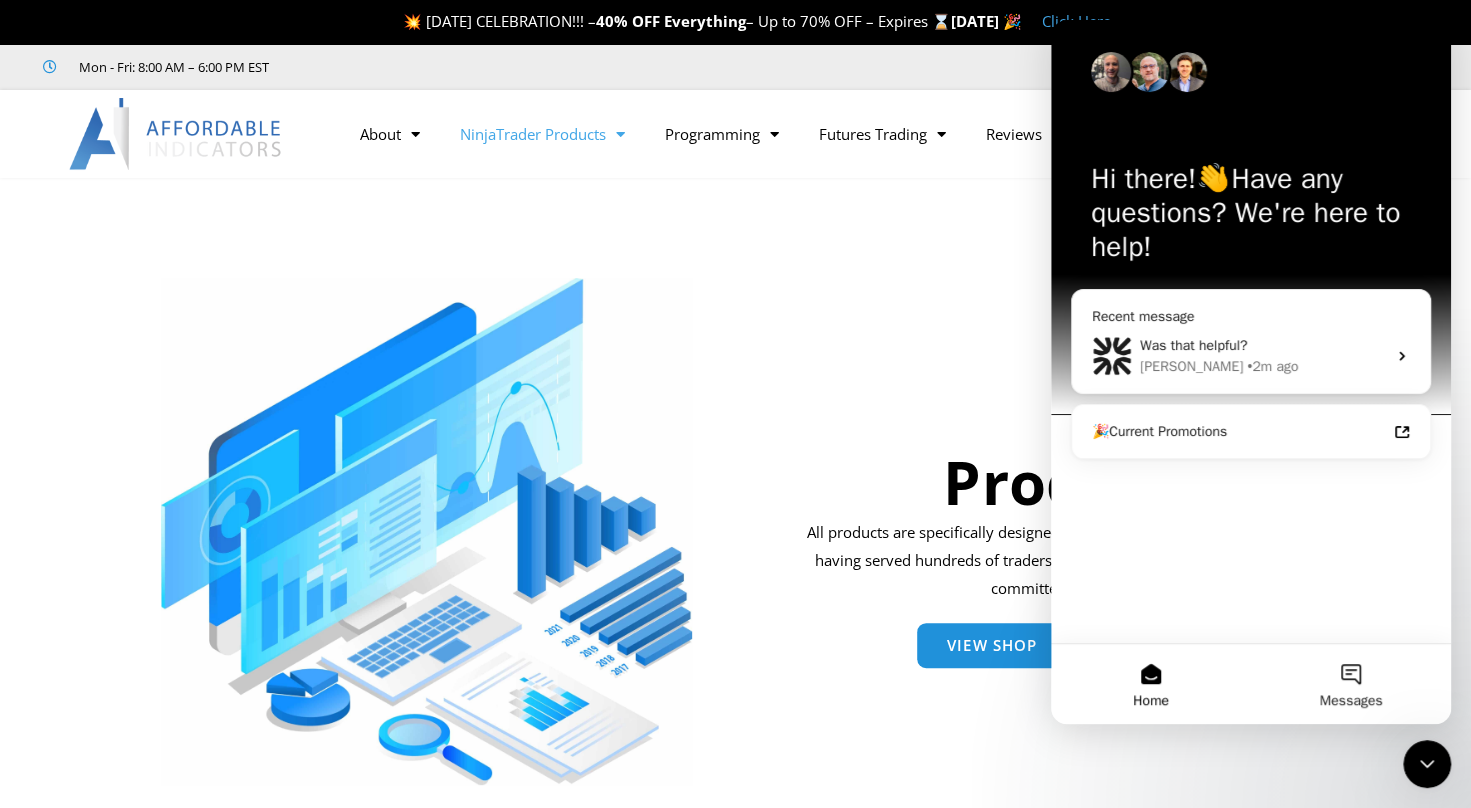 click 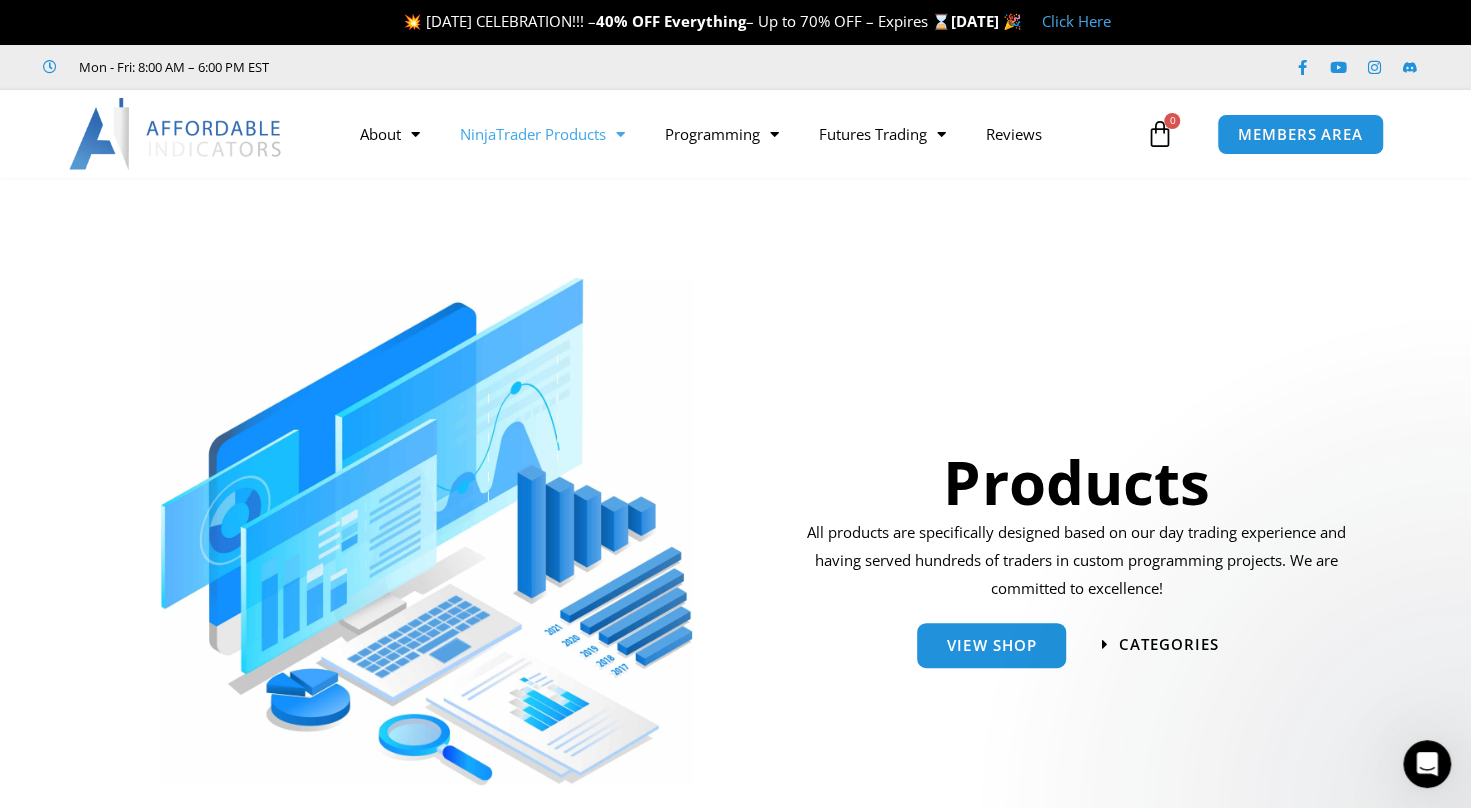 scroll, scrollTop: 0, scrollLeft: 0, axis: both 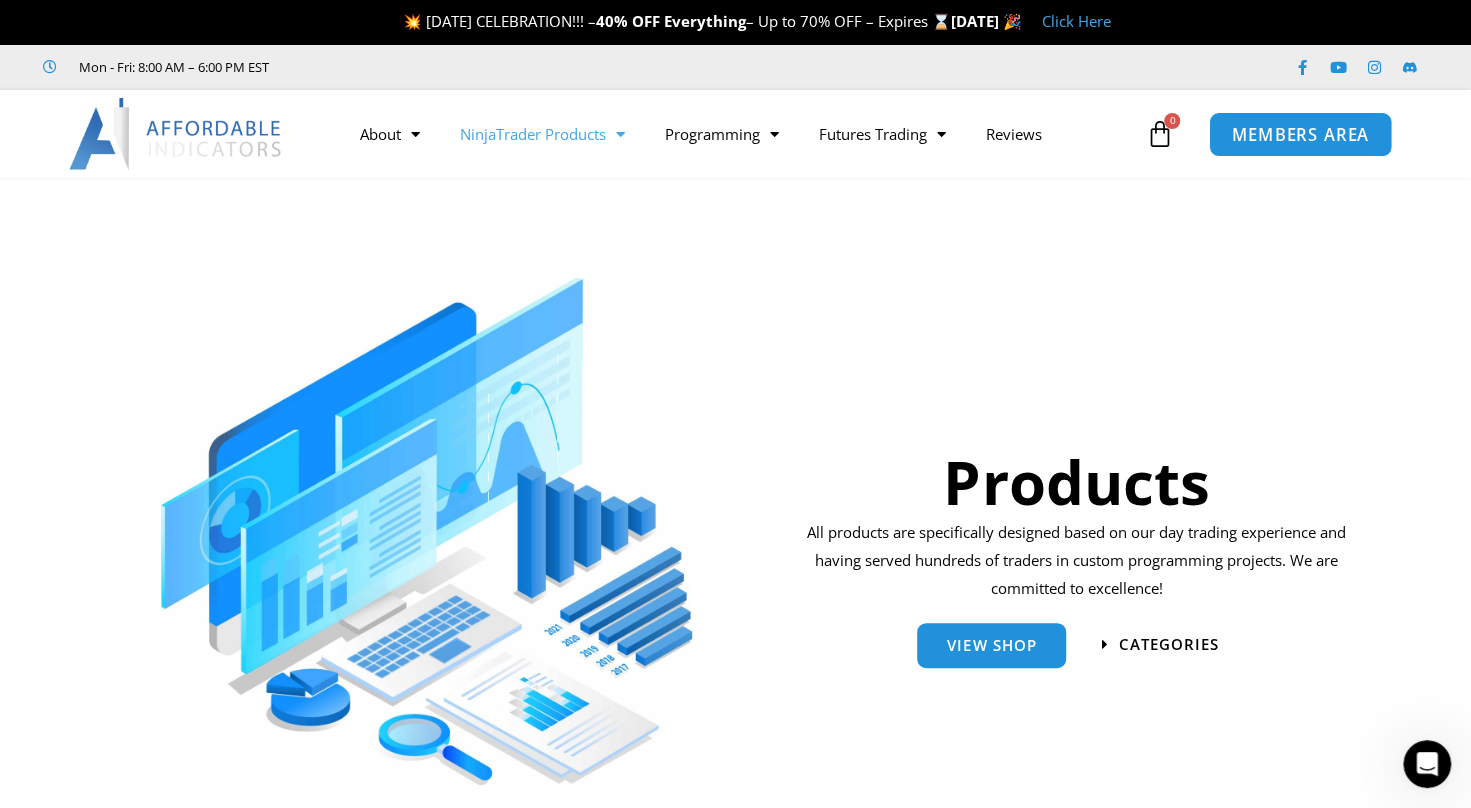 click on "MEMBERS AREA" at bounding box center (1300, 133) 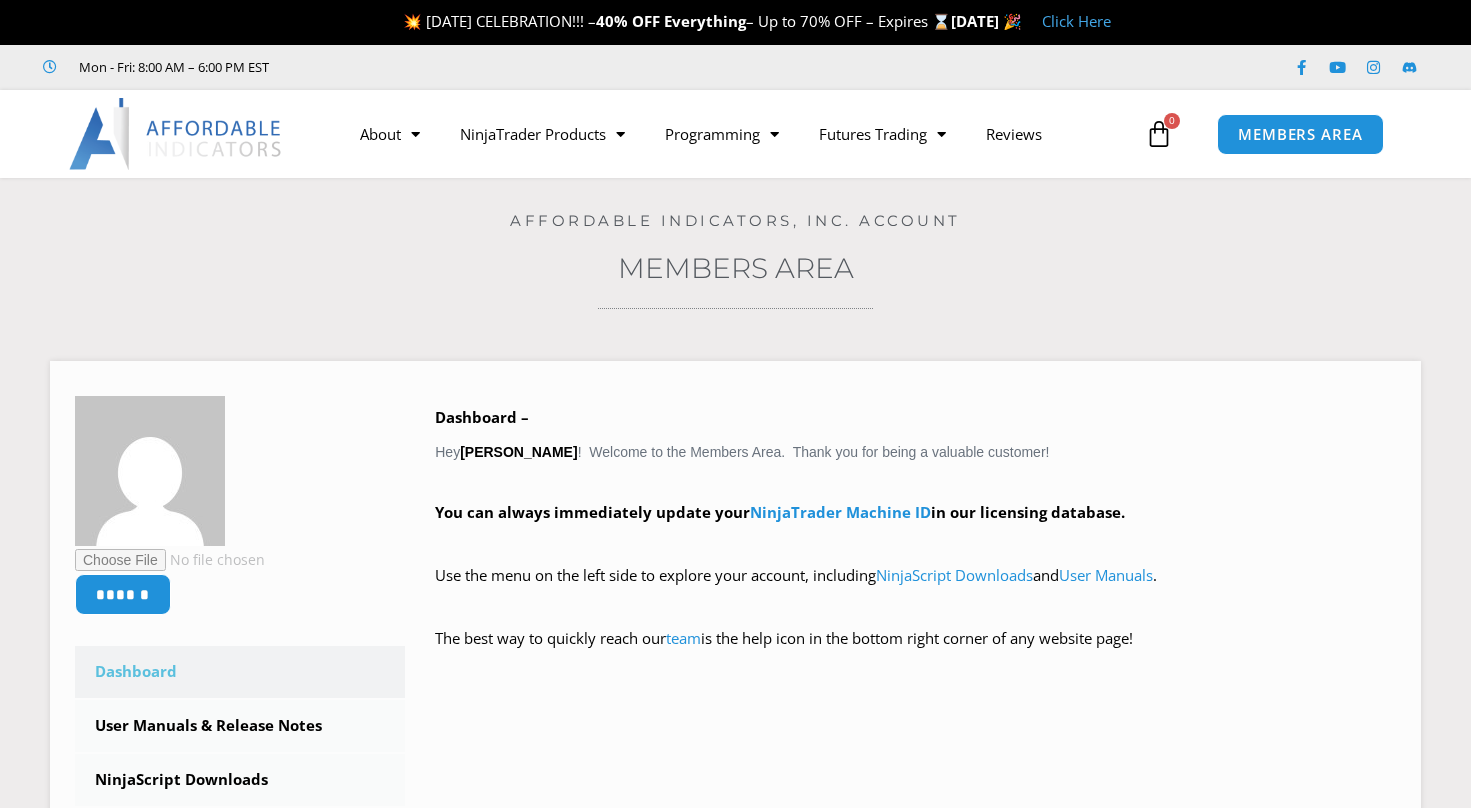 scroll, scrollTop: 0, scrollLeft: 0, axis: both 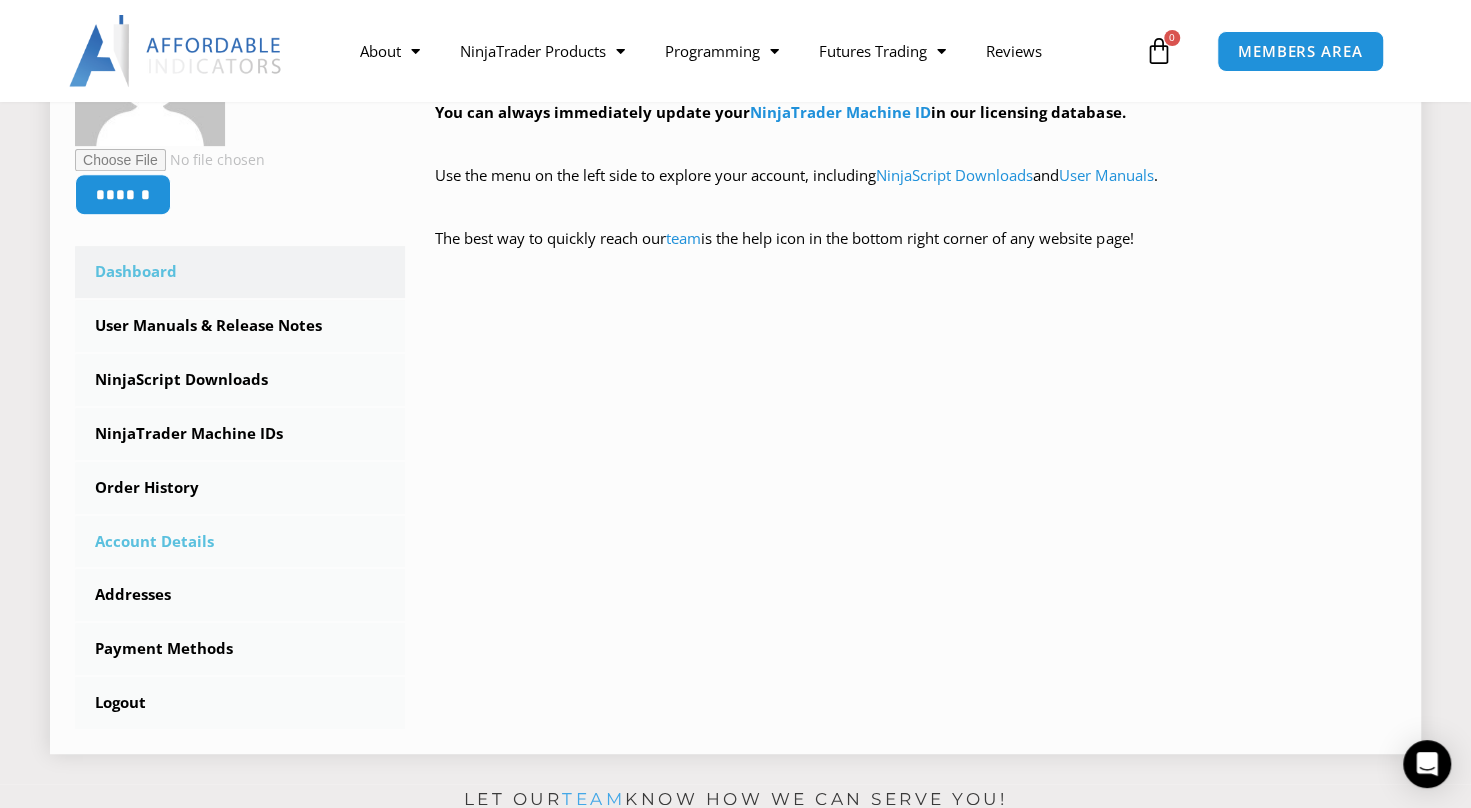 click on "Account Details" at bounding box center [240, 542] 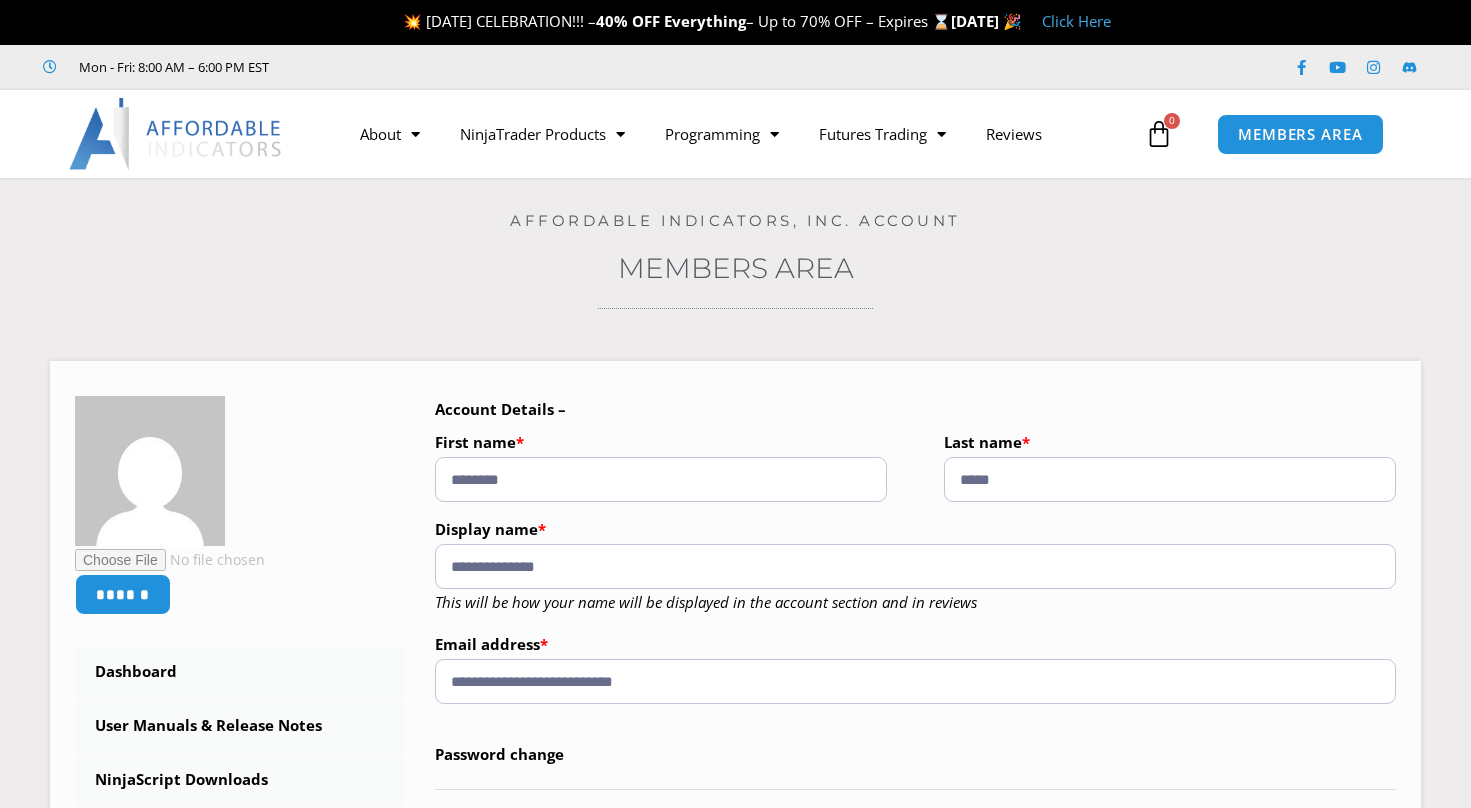 scroll, scrollTop: 0, scrollLeft: 0, axis: both 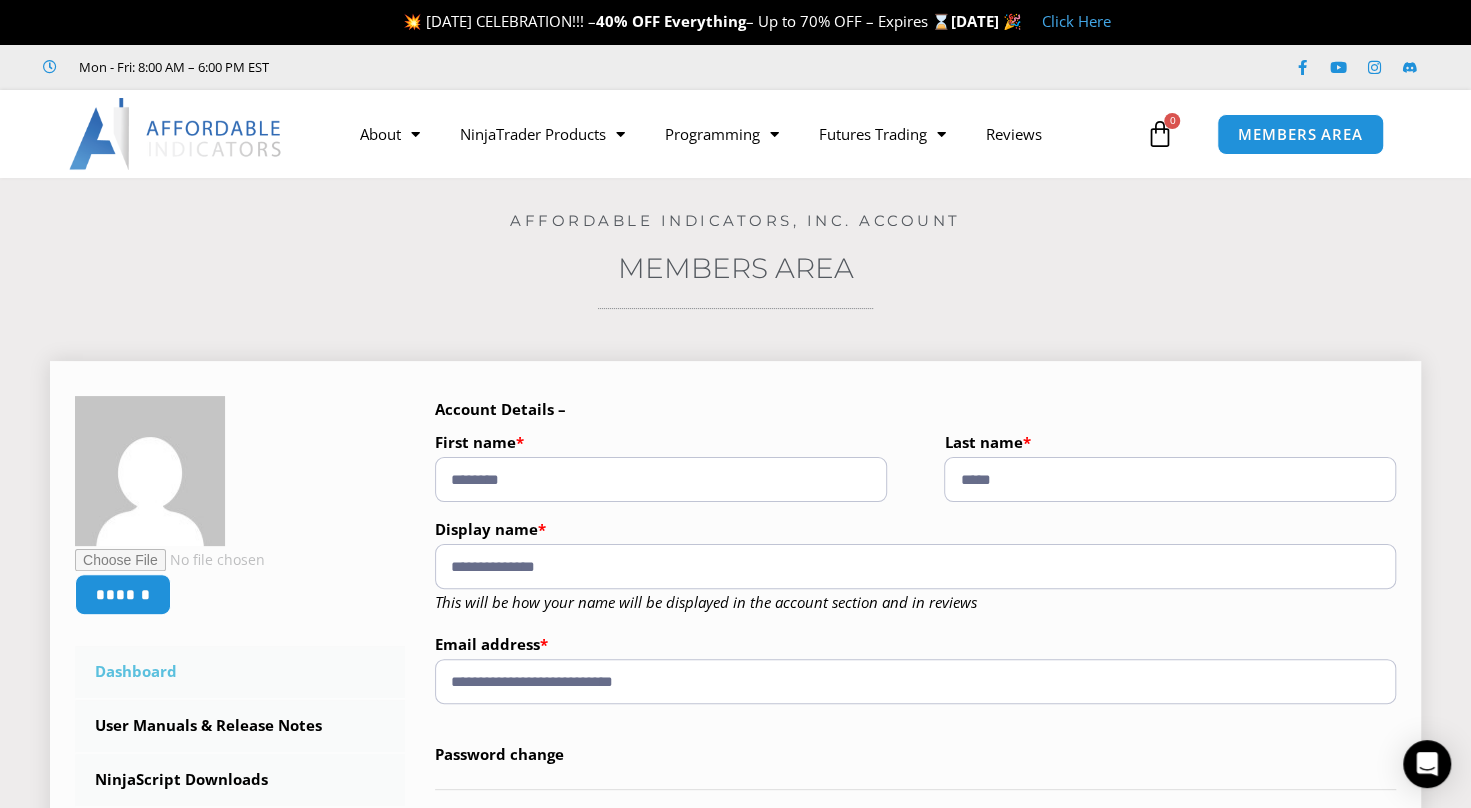 click on "Dashboard" at bounding box center [240, 672] 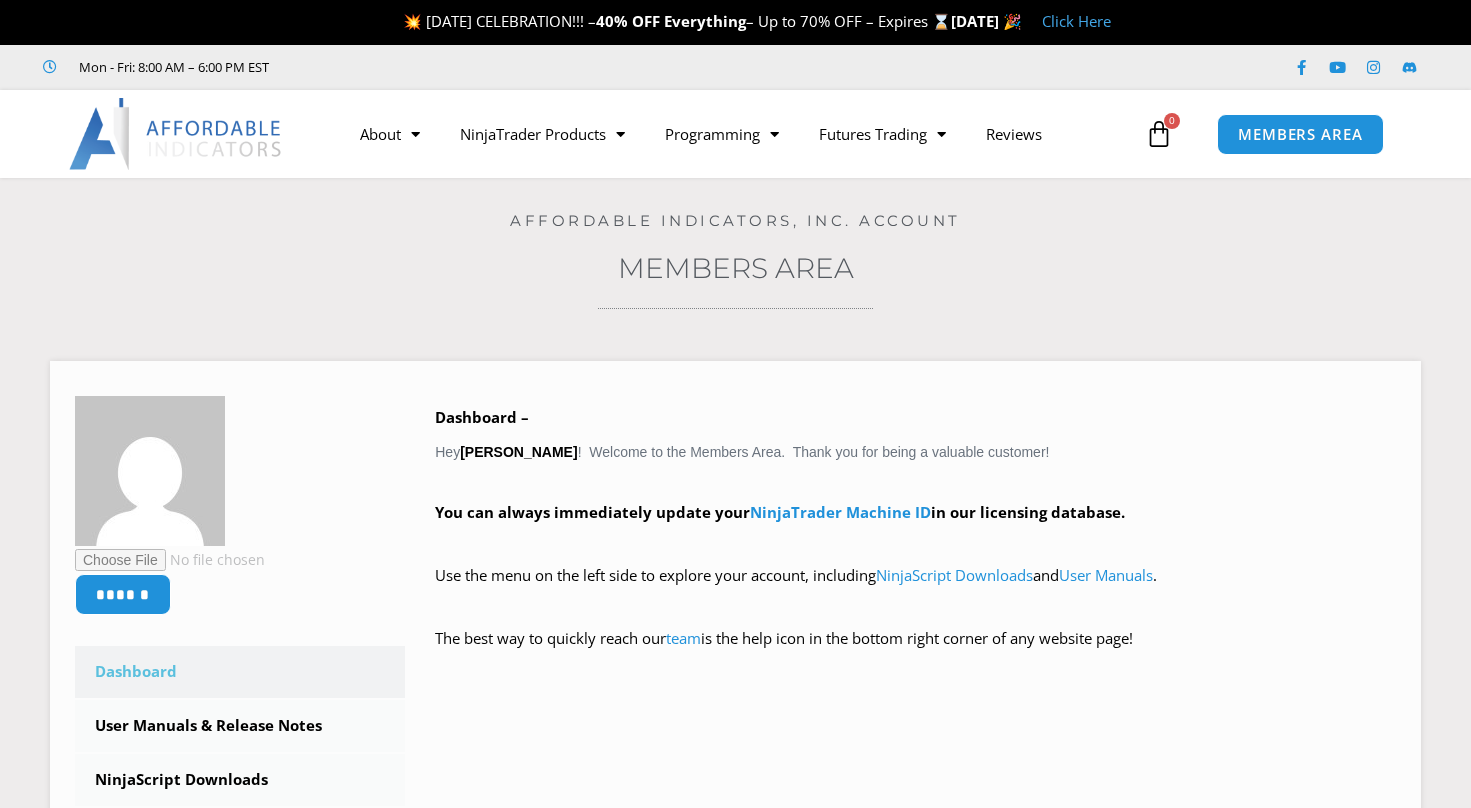 scroll, scrollTop: 0, scrollLeft: 0, axis: both 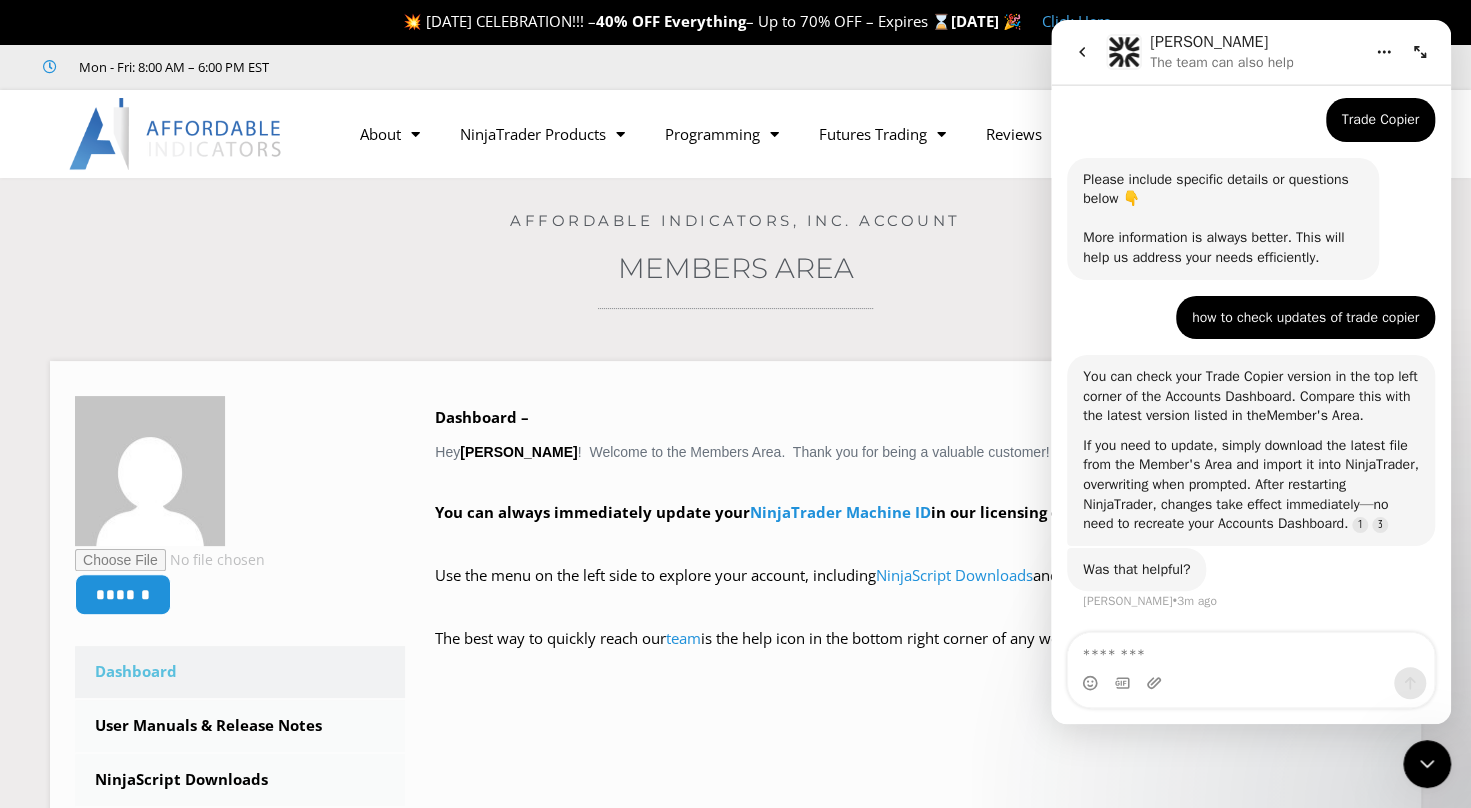 click on "Member's Area" at bounding box center (1312, 415) 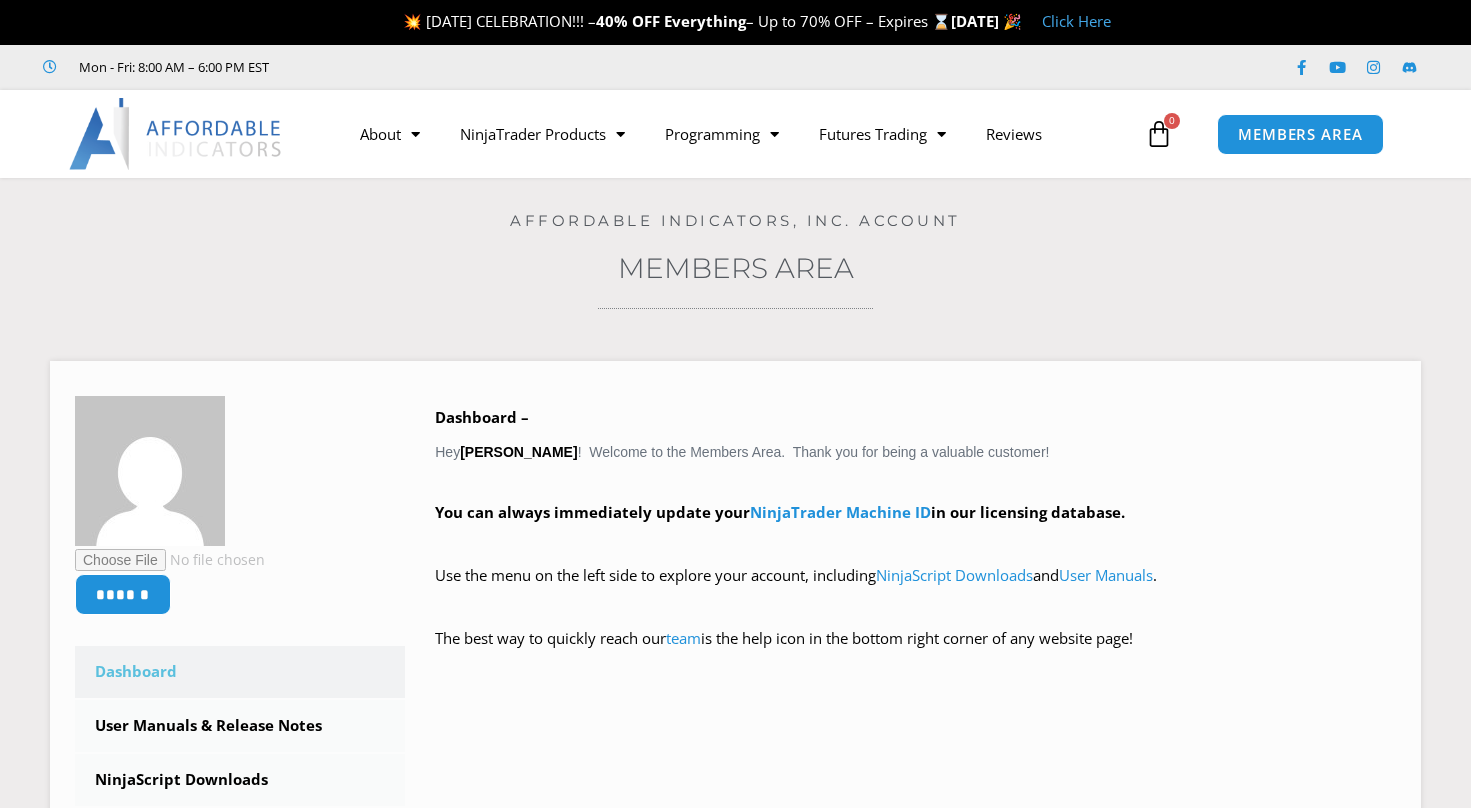 scroll, scrollTop: 0, scrollLeft: 0, axis: both 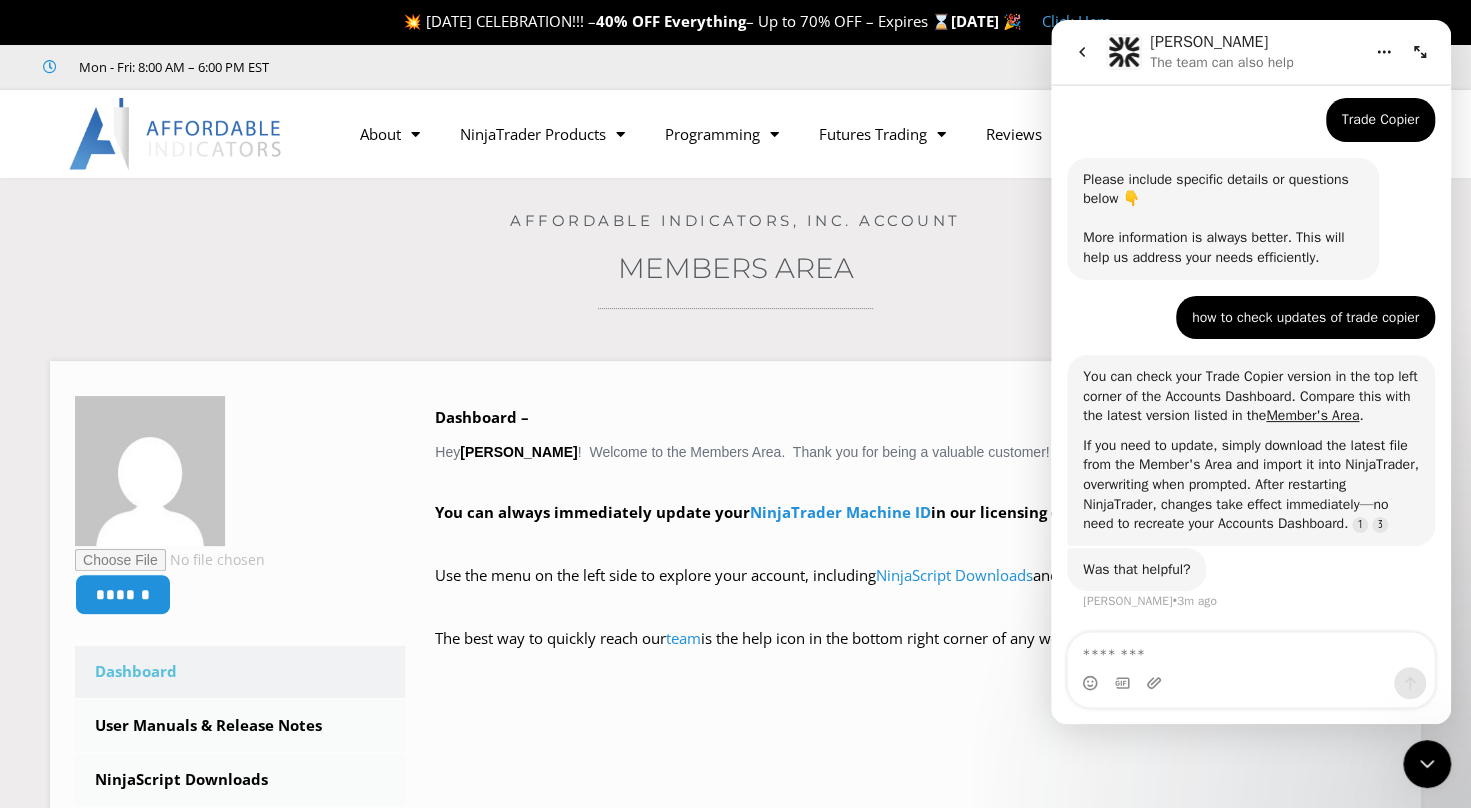 click 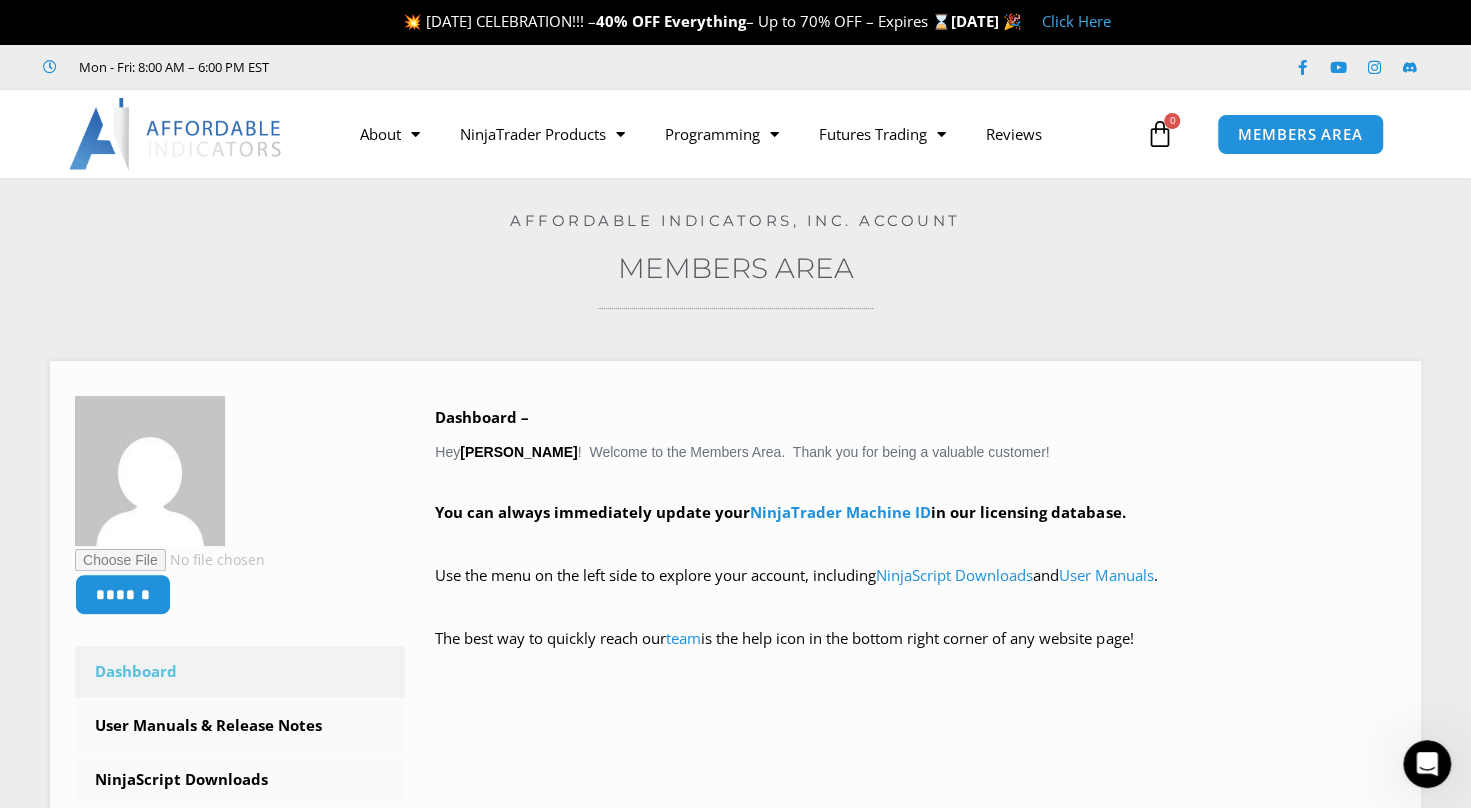 scroll, scrollTop: 0, scrollLeft: 0, axis: both 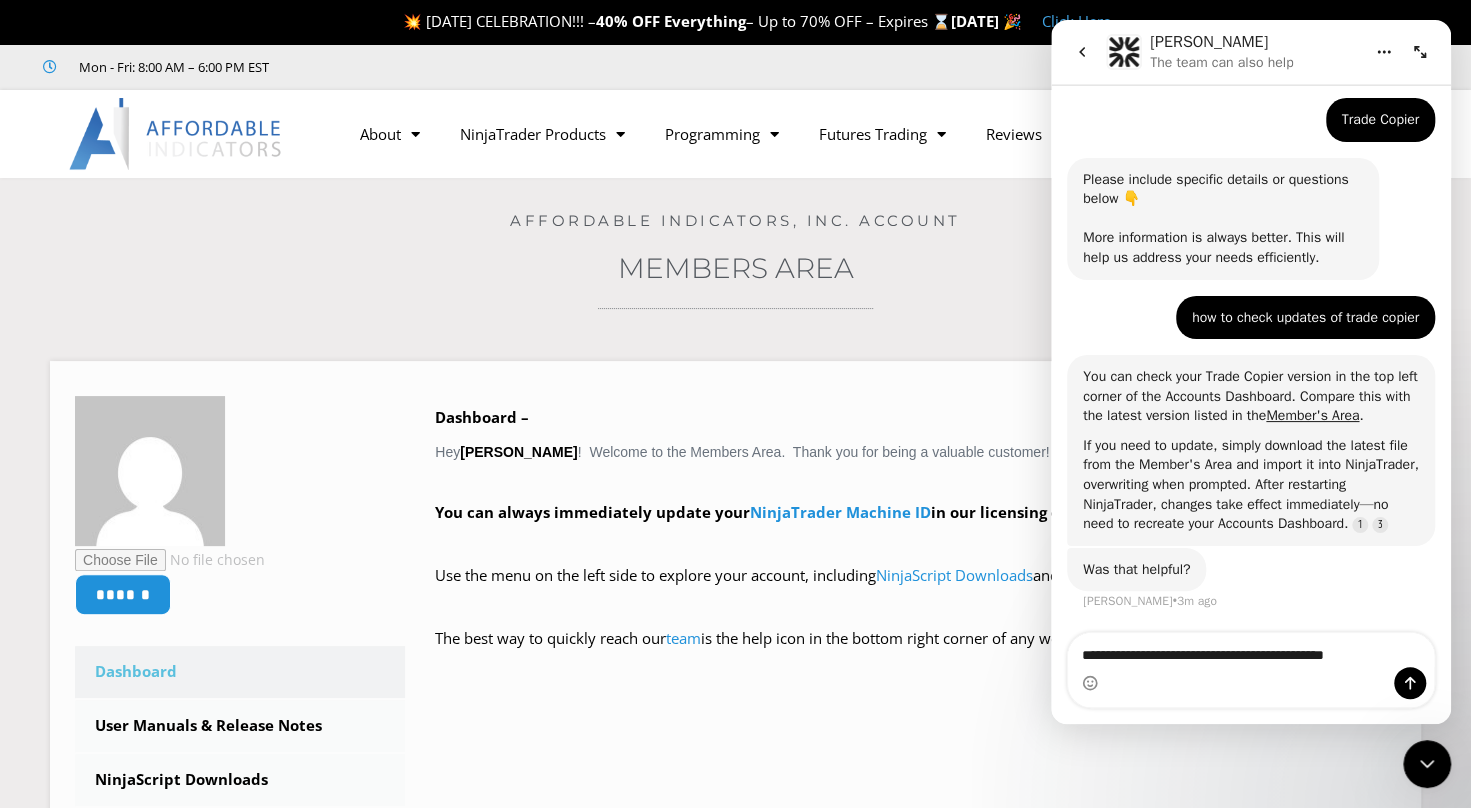 type on "**********" 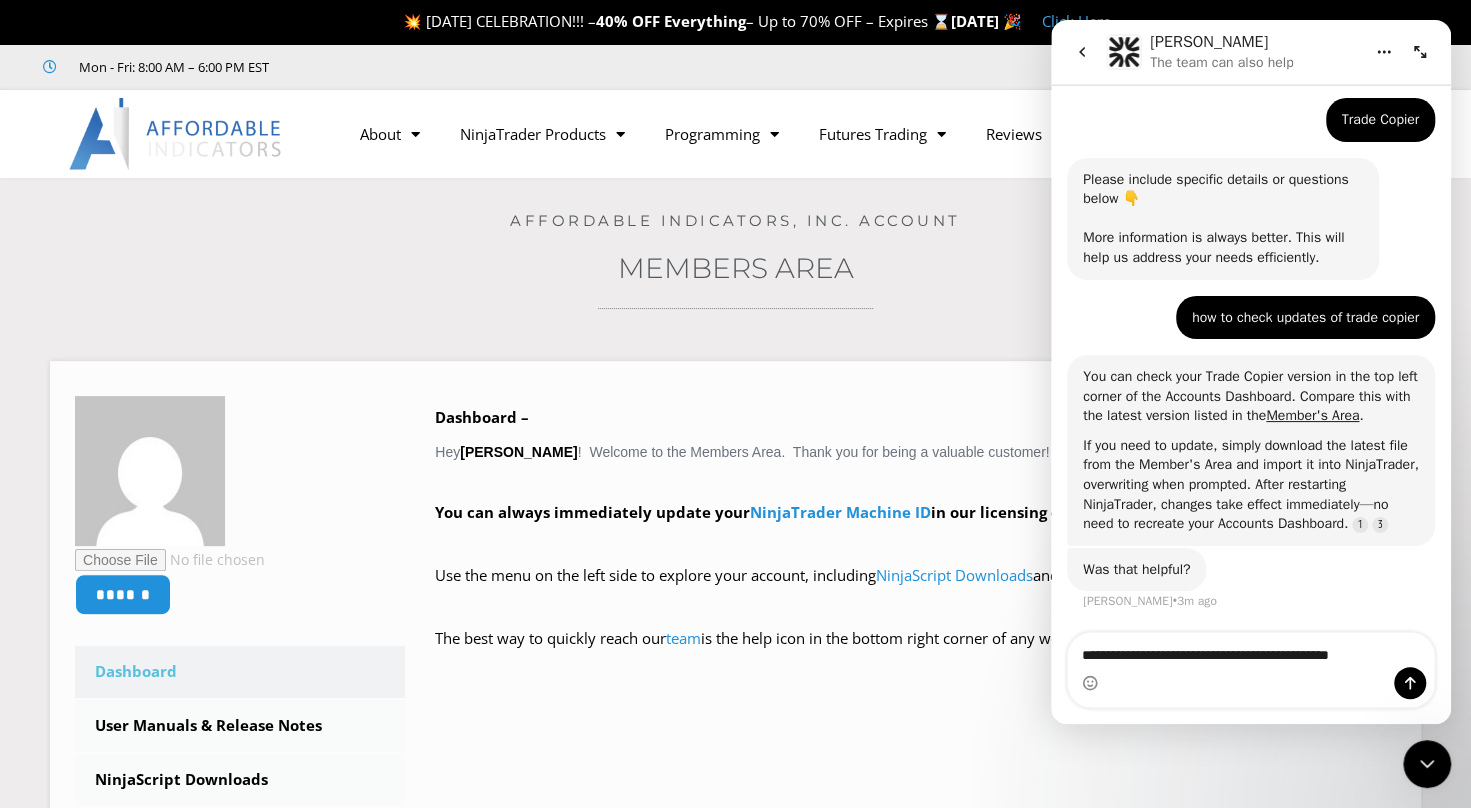 type 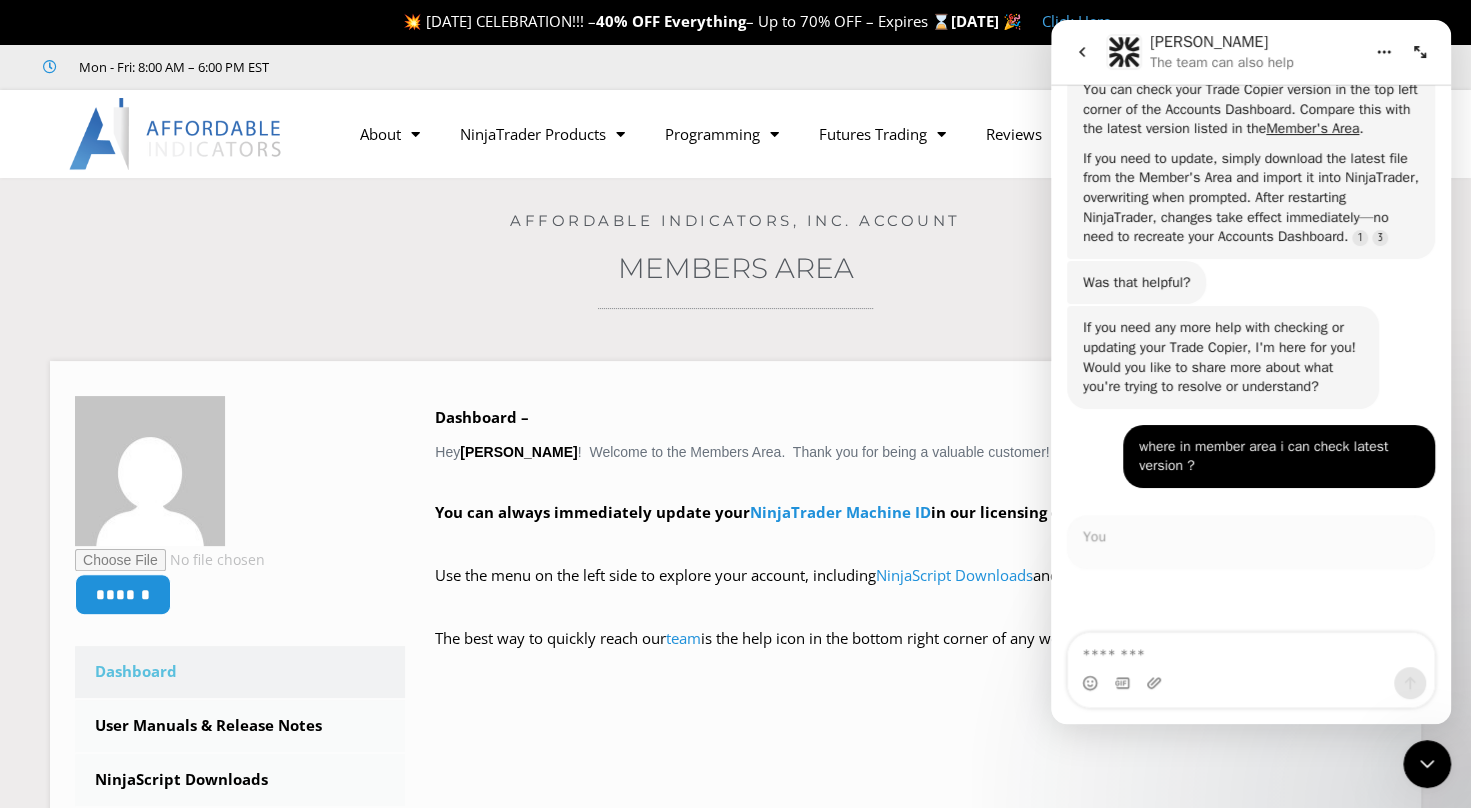 scroll, scrollTop: 813, scrollLeft: 0, axis: vertical 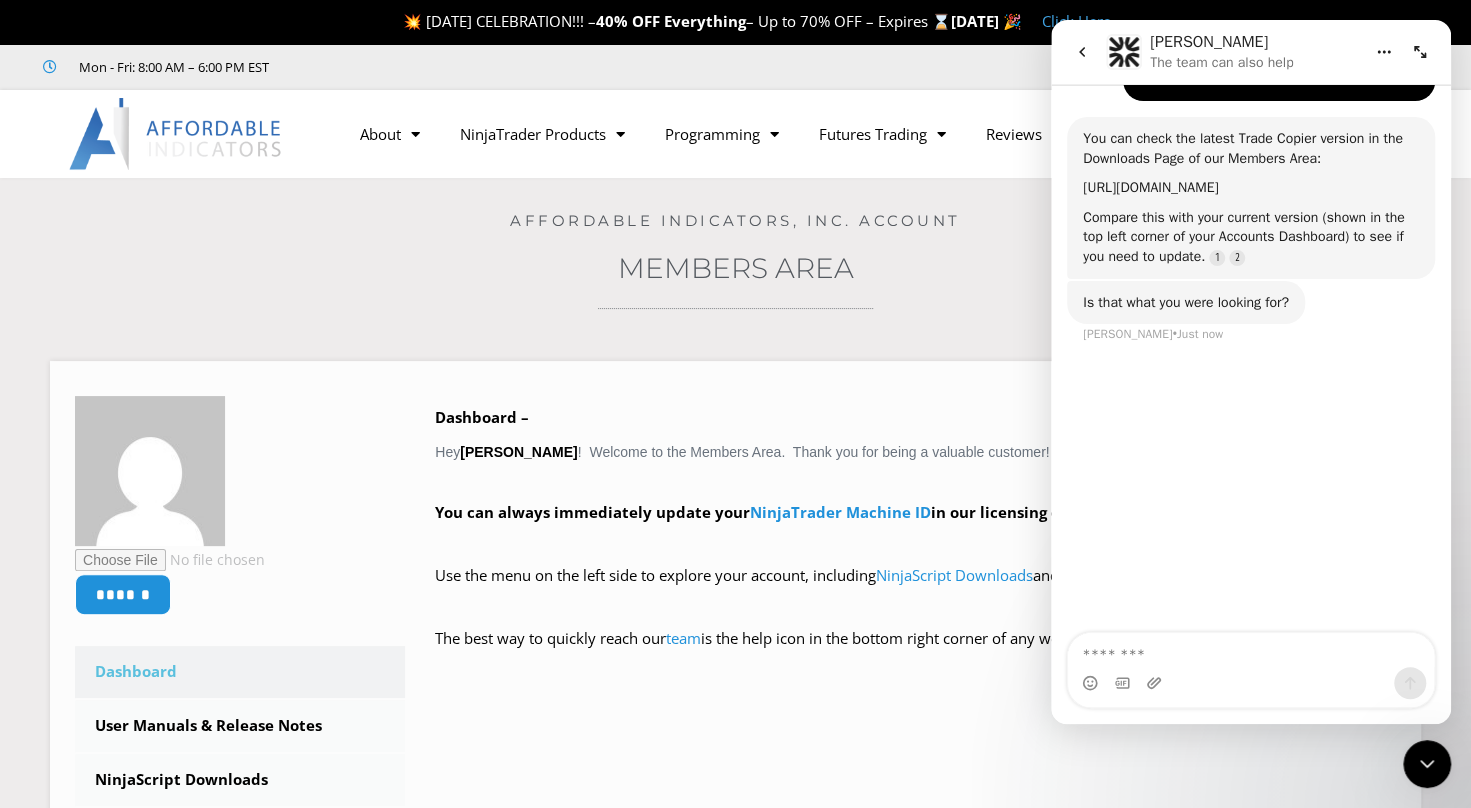 click on "https://affordableindicators.com/members-area/downloads/" at bounding box center (1150, 187) 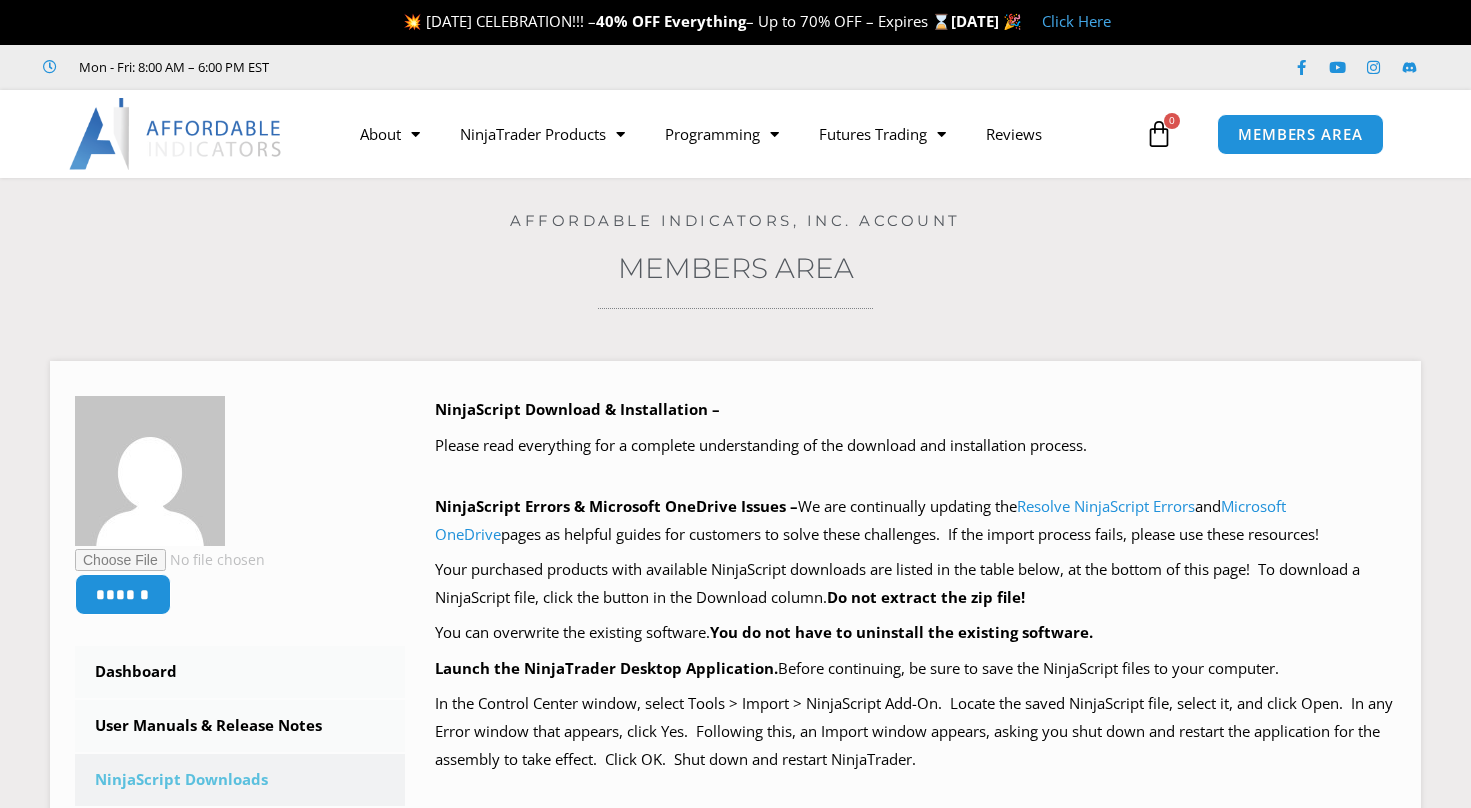 scroll, scrollTop: 0, scrollLeft: 0, axis: both 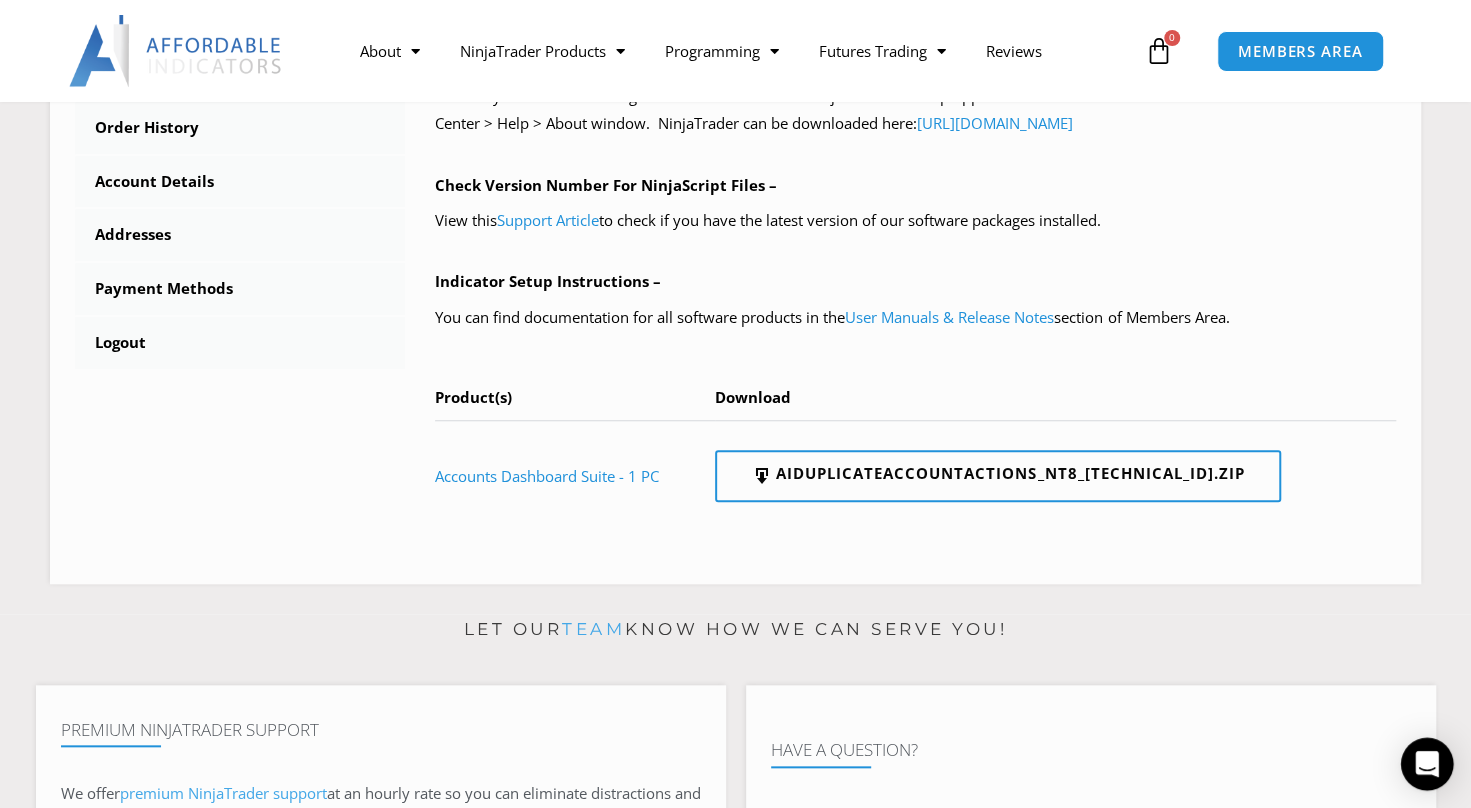 click 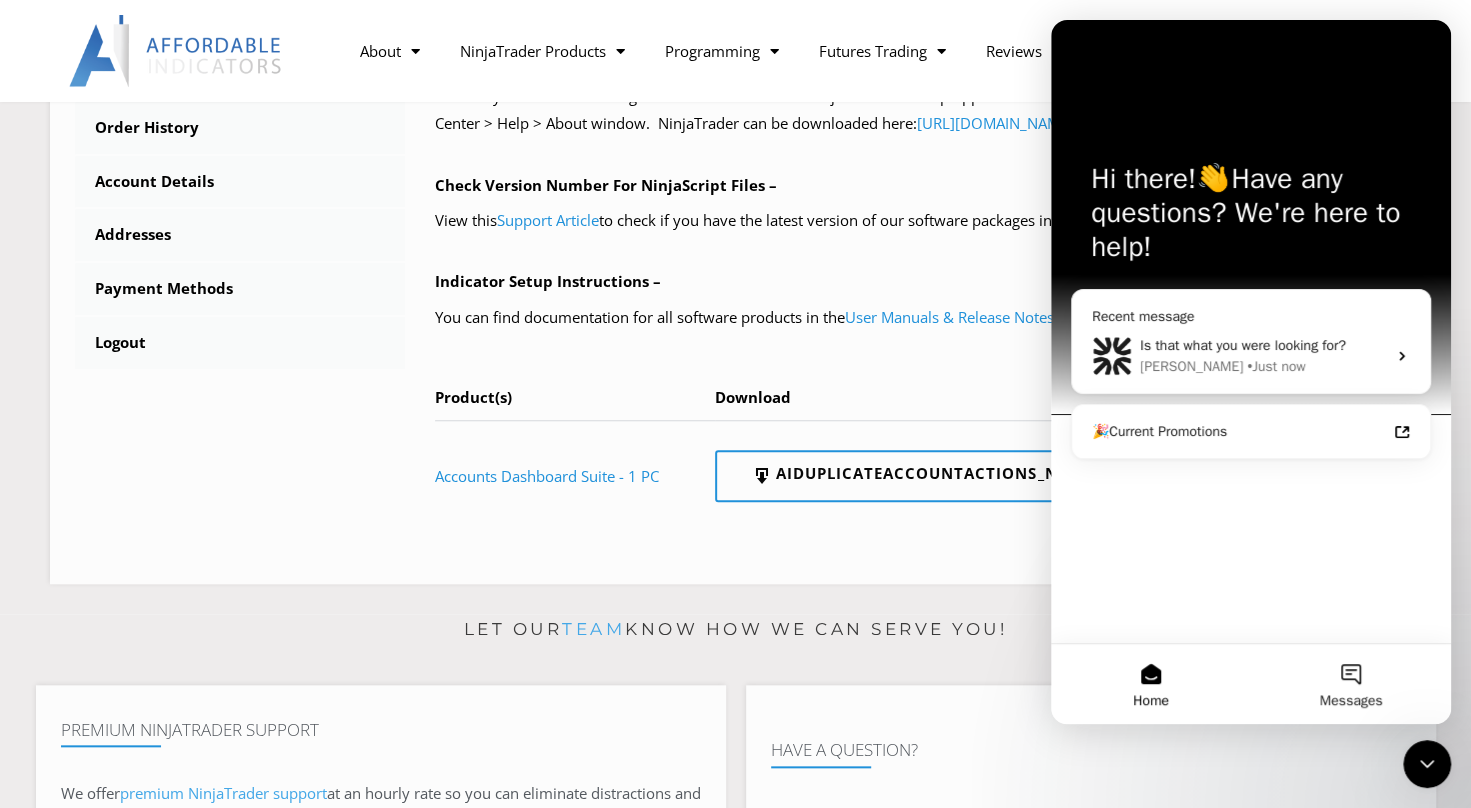 scroll, scrollTop: 0, scrollLeft: 0, axis: both 